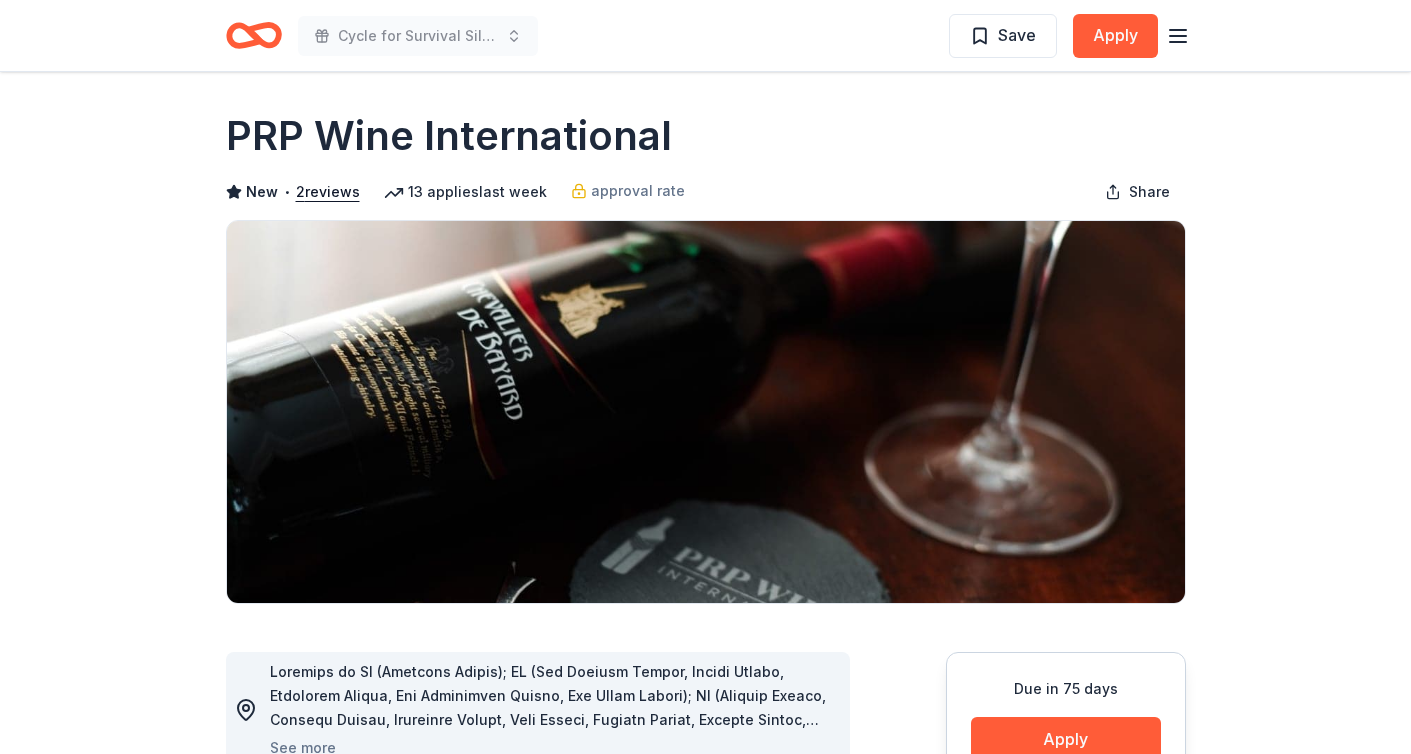 scroll, scrollTop: 4, scrollLeft: 0, axis: vertical 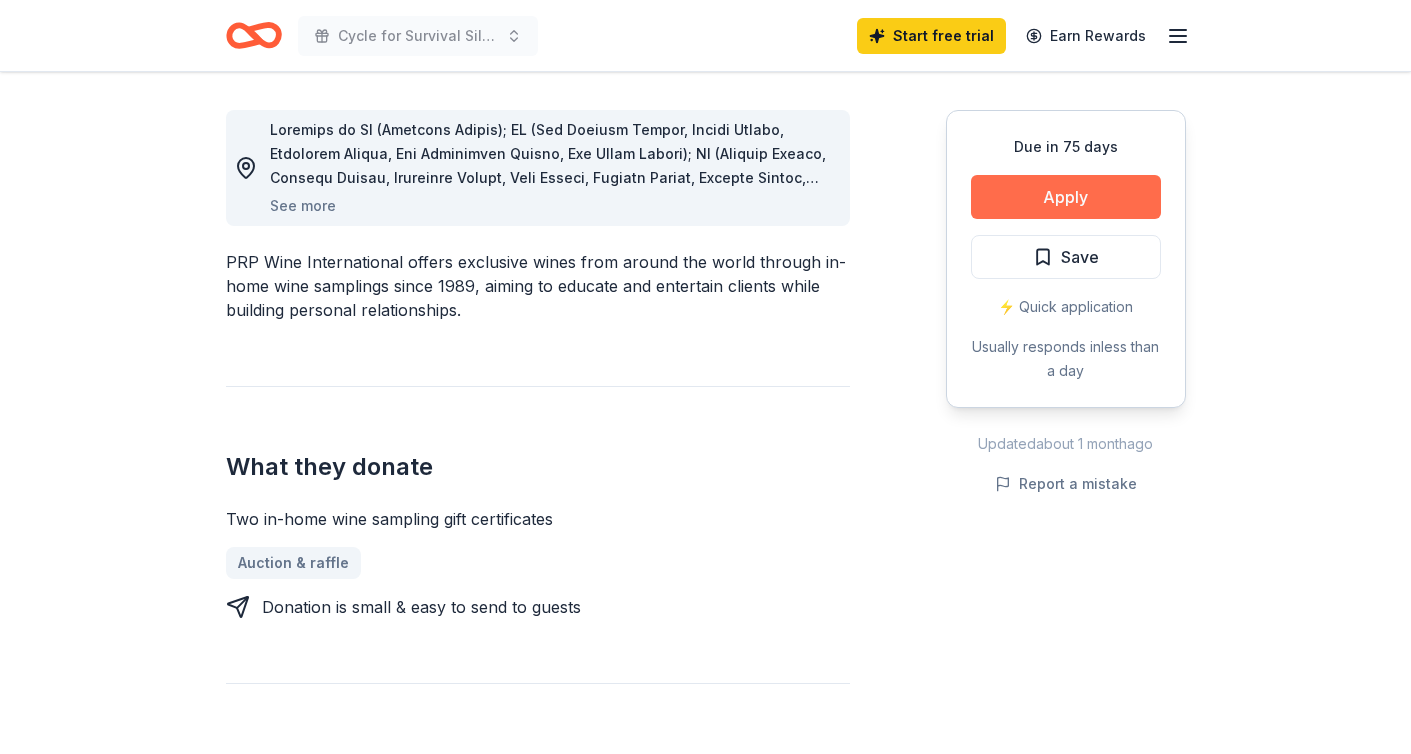 click on "Apply" at bounding box center [1066, 197] 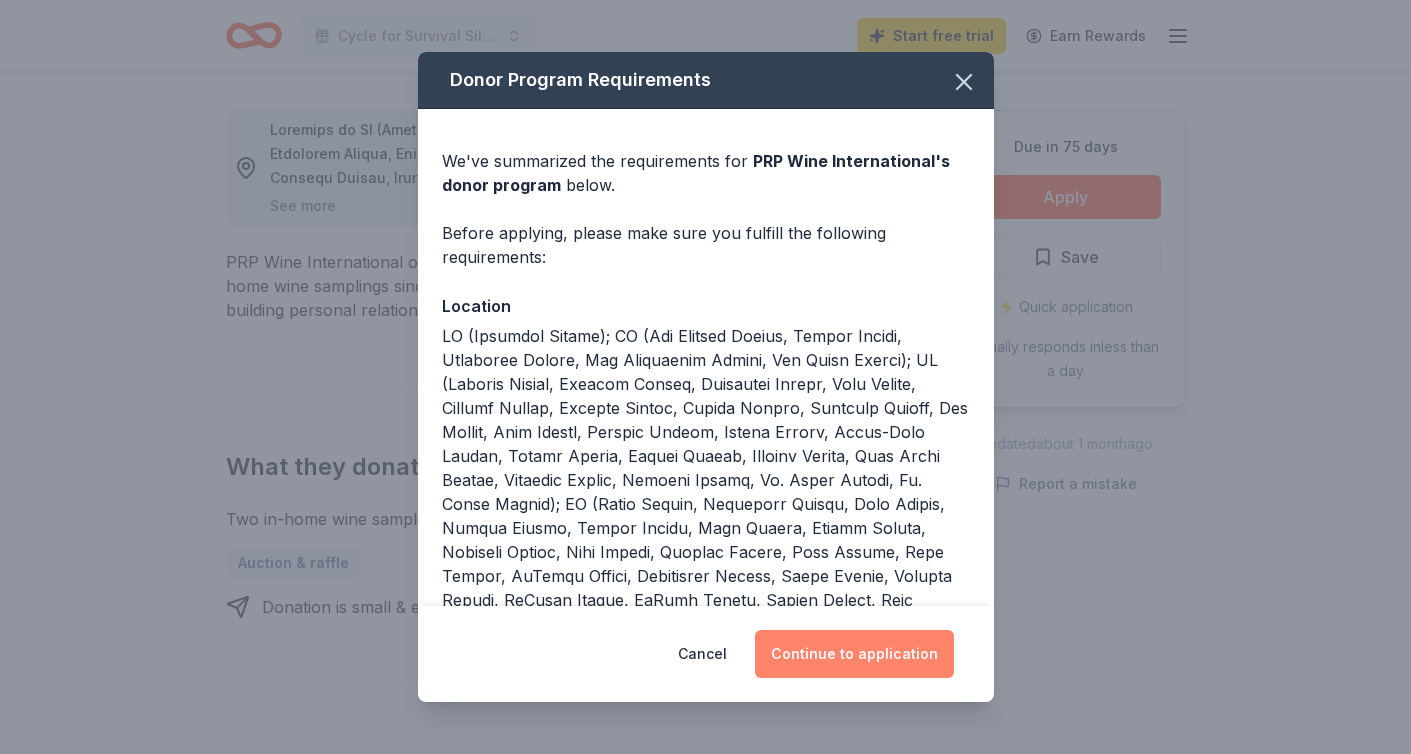 click on "Continue to application" at bounding box center [854, 654] 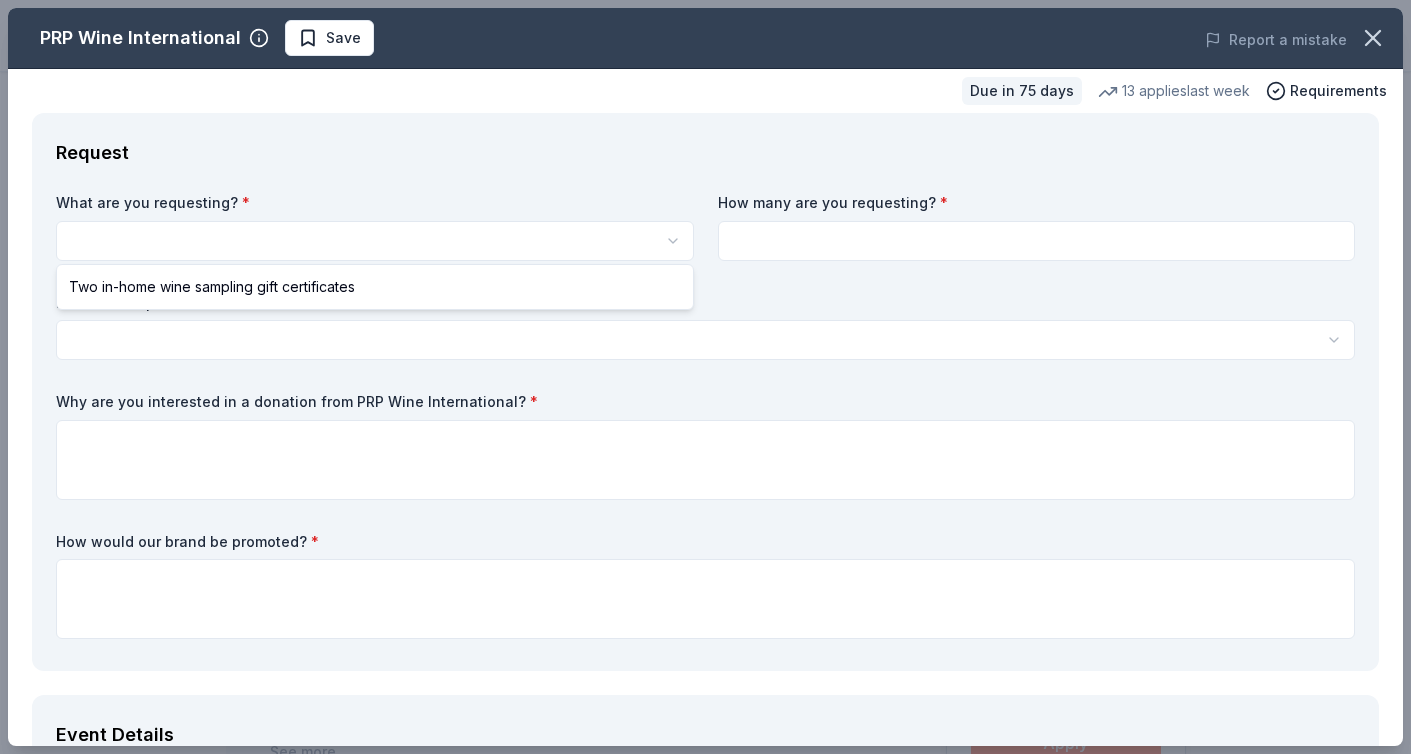 scroll, scrollTop: 0, scrollLeft: 0, axis: both 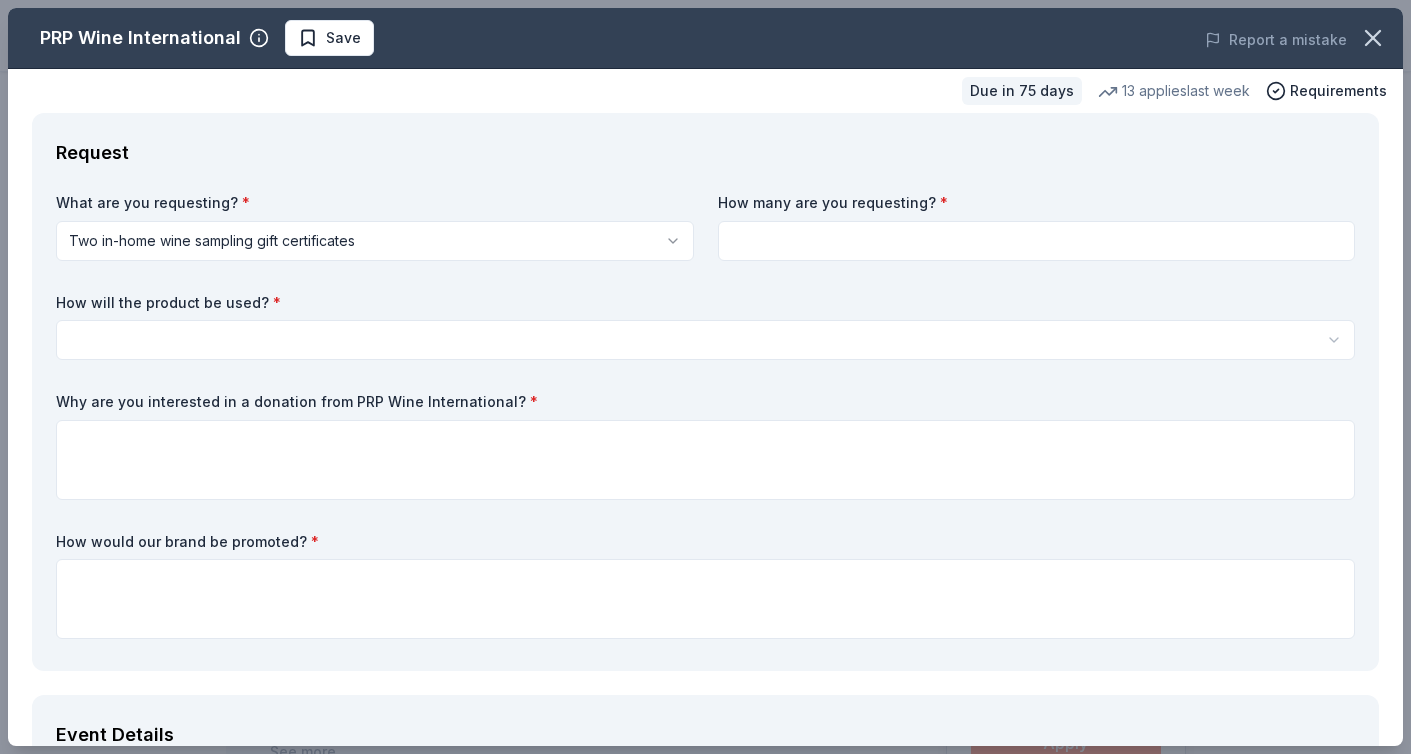 click at bounding box center (1037, 241) 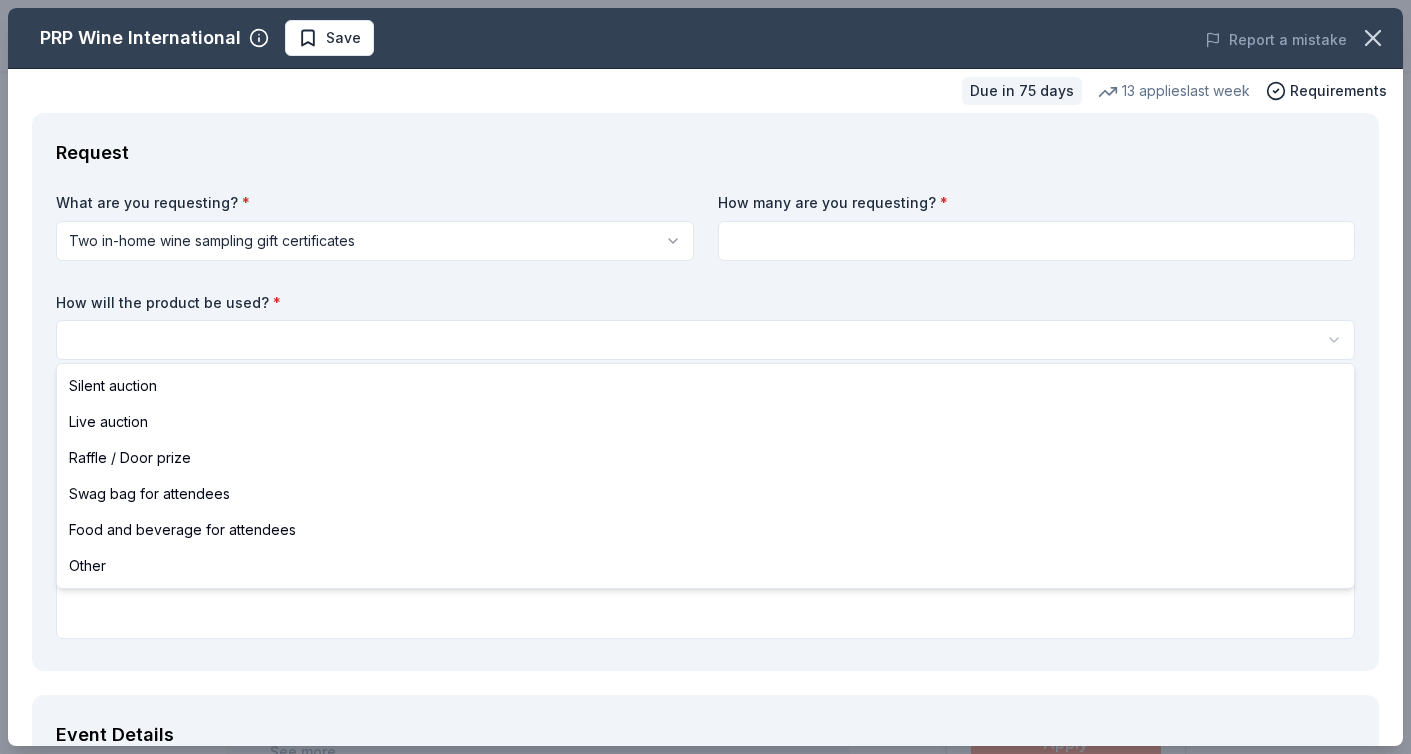 select on "silentAuction" 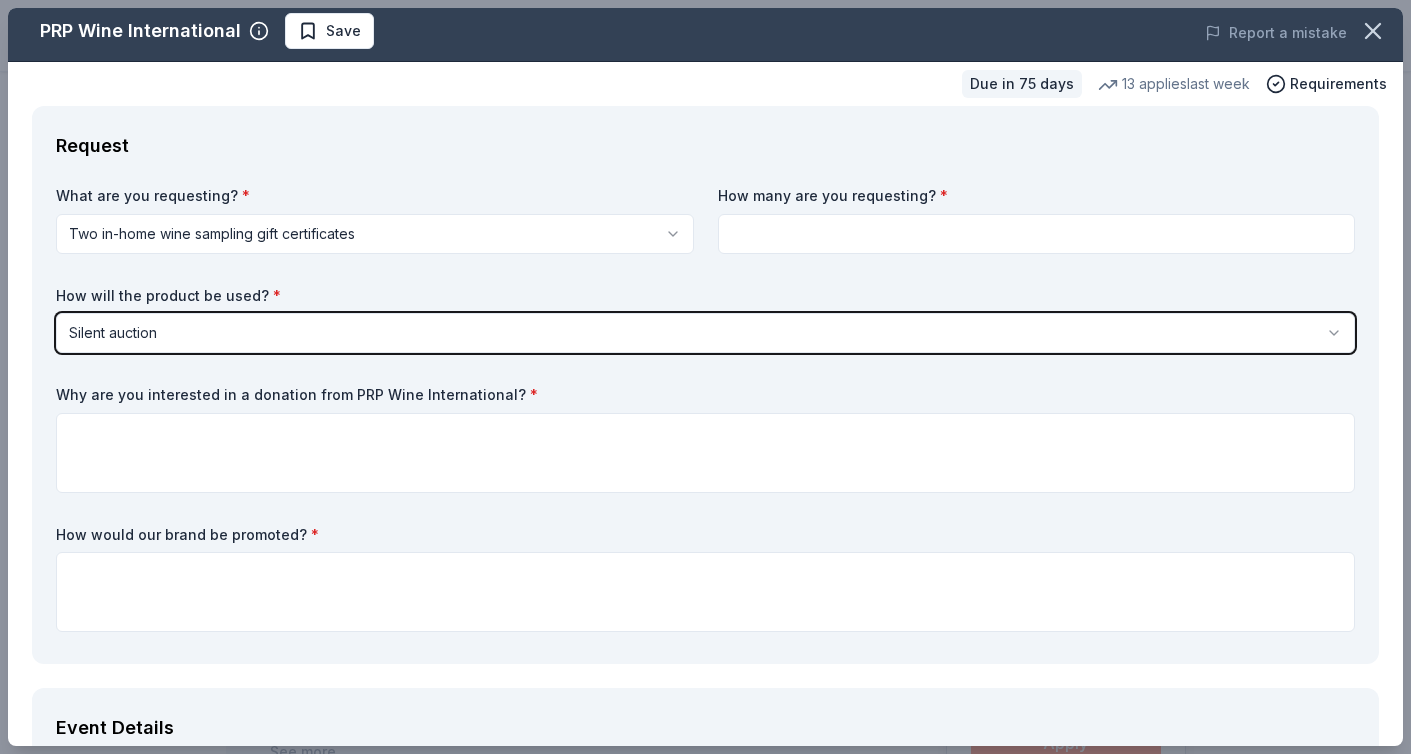 scroll, scrollTop: 12, scrollLeft: 0, axis: vertical 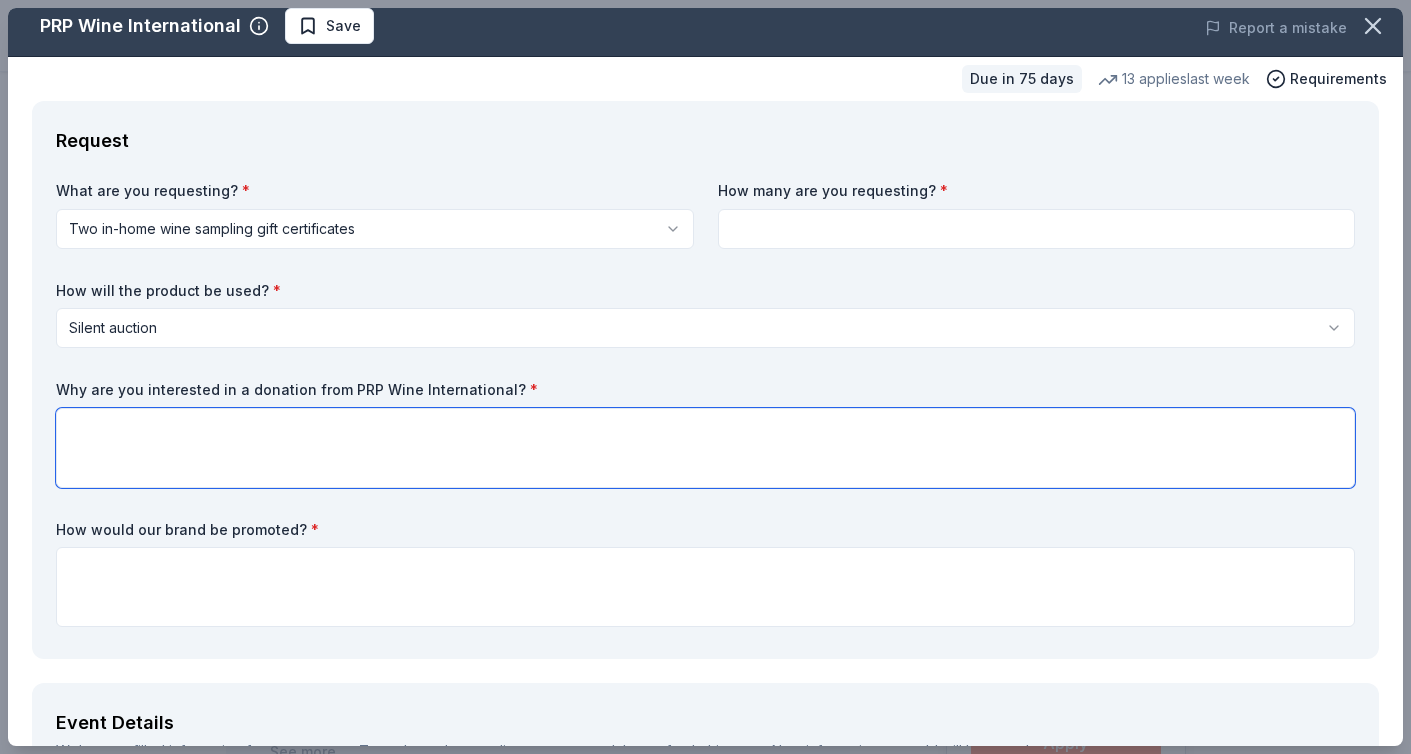 click at bounding box center (705, 448) 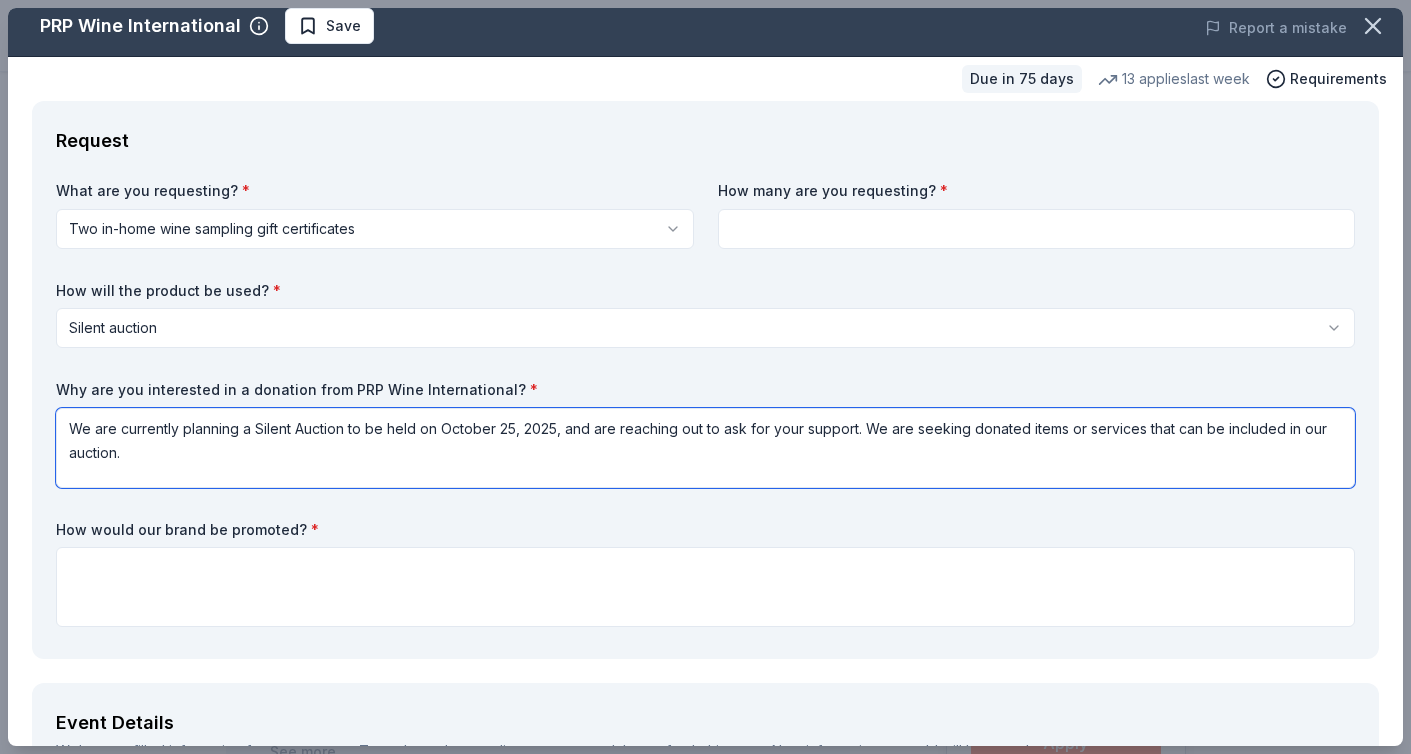 type on "We are currently planning a Silent Auction to be held on October 25, 2025, and are reaching out to ask for your support. We are seeking donated items or services that can be included in our auction." 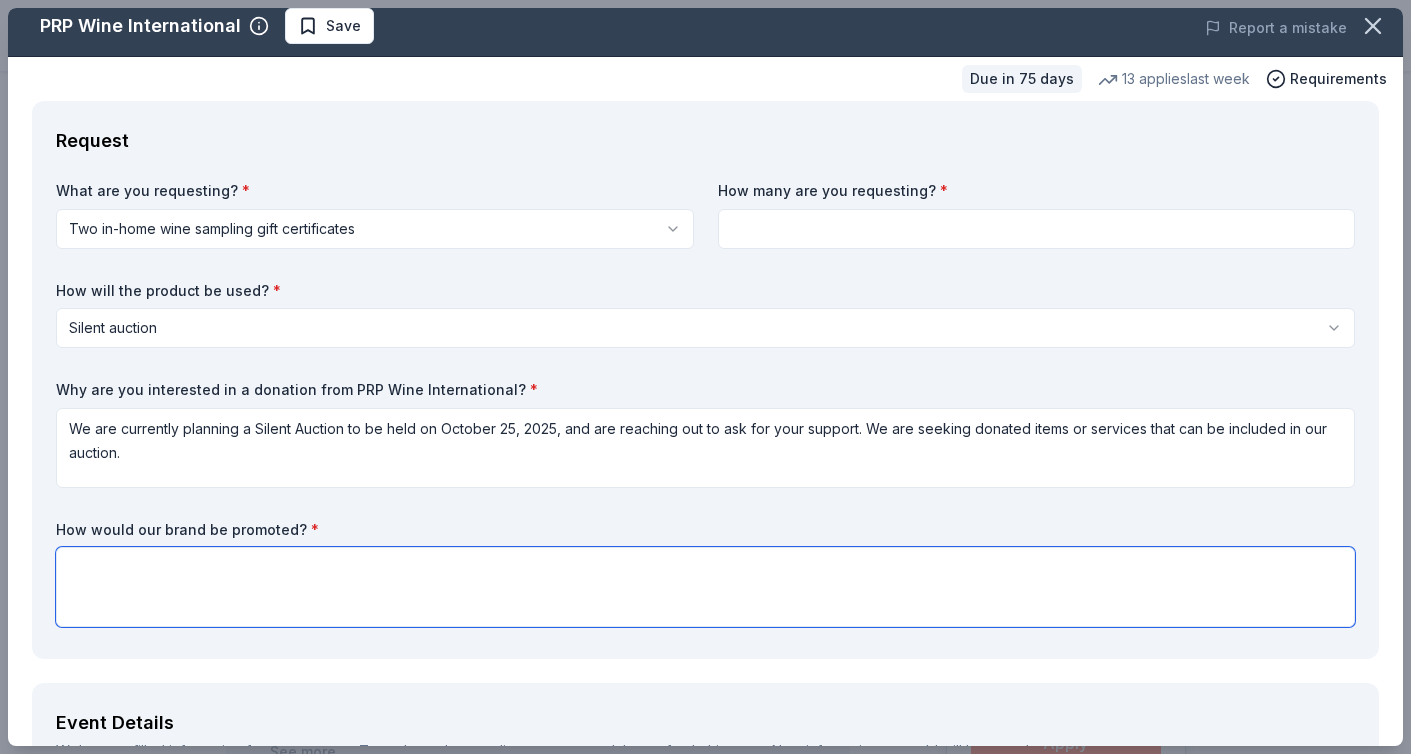 click at bounding box center (705, 587) 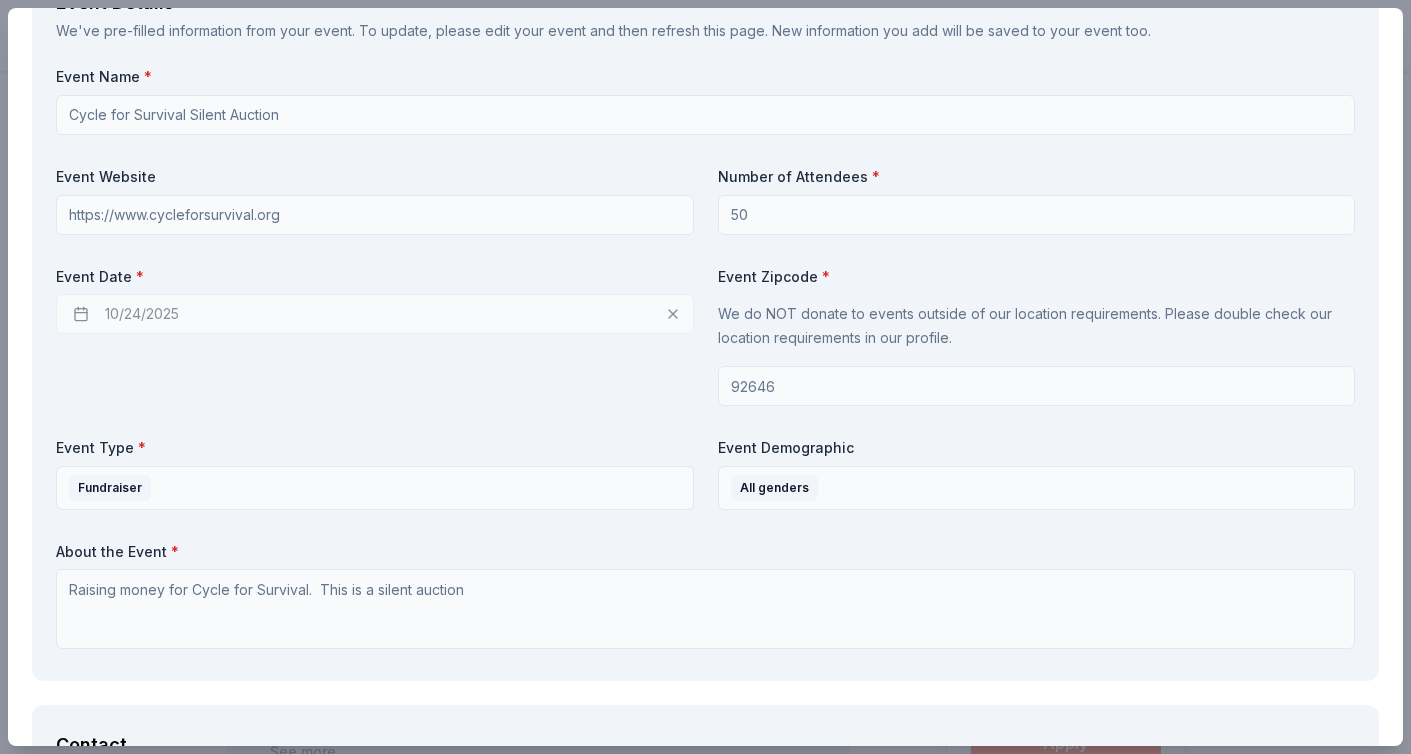 scroll, scrollTop: 745, scrollLeft: 0, axis: vertical 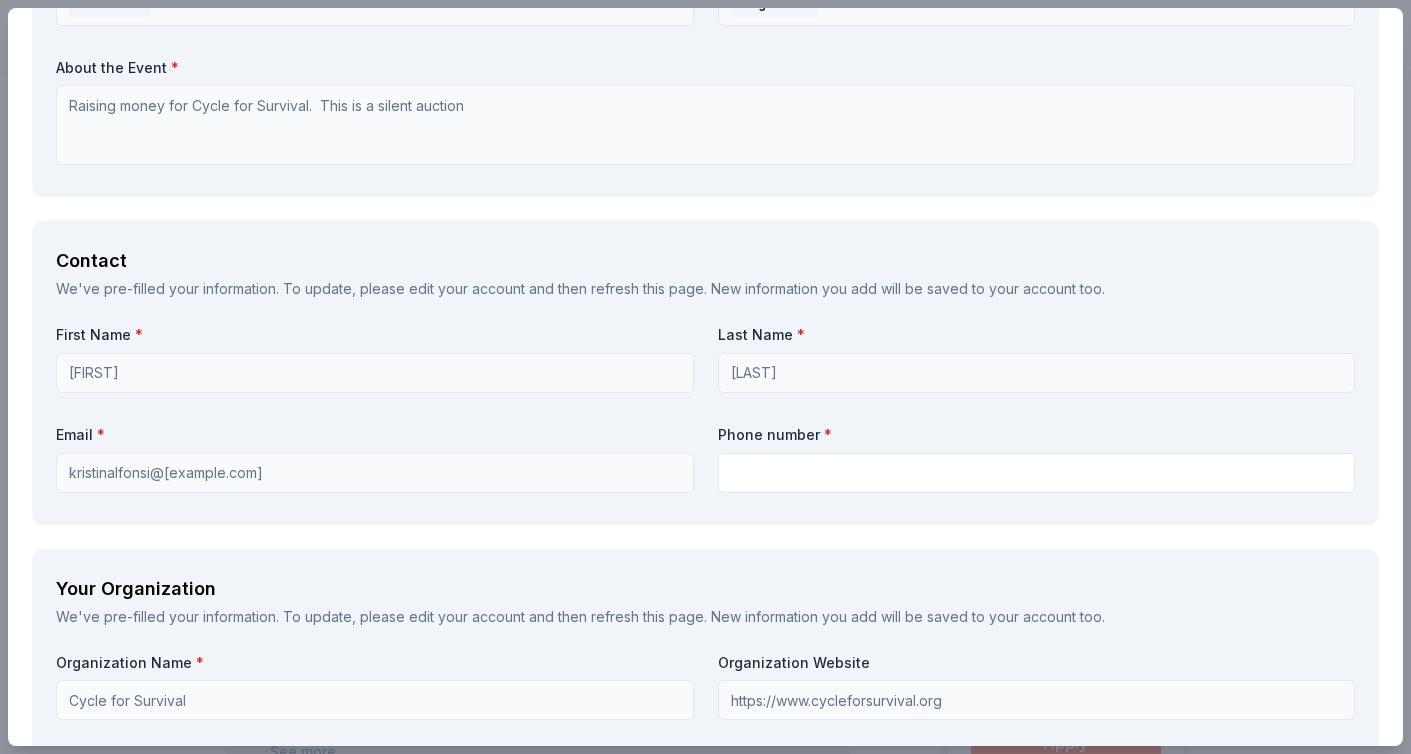 type on "Promotion on Instagram and Facebook." 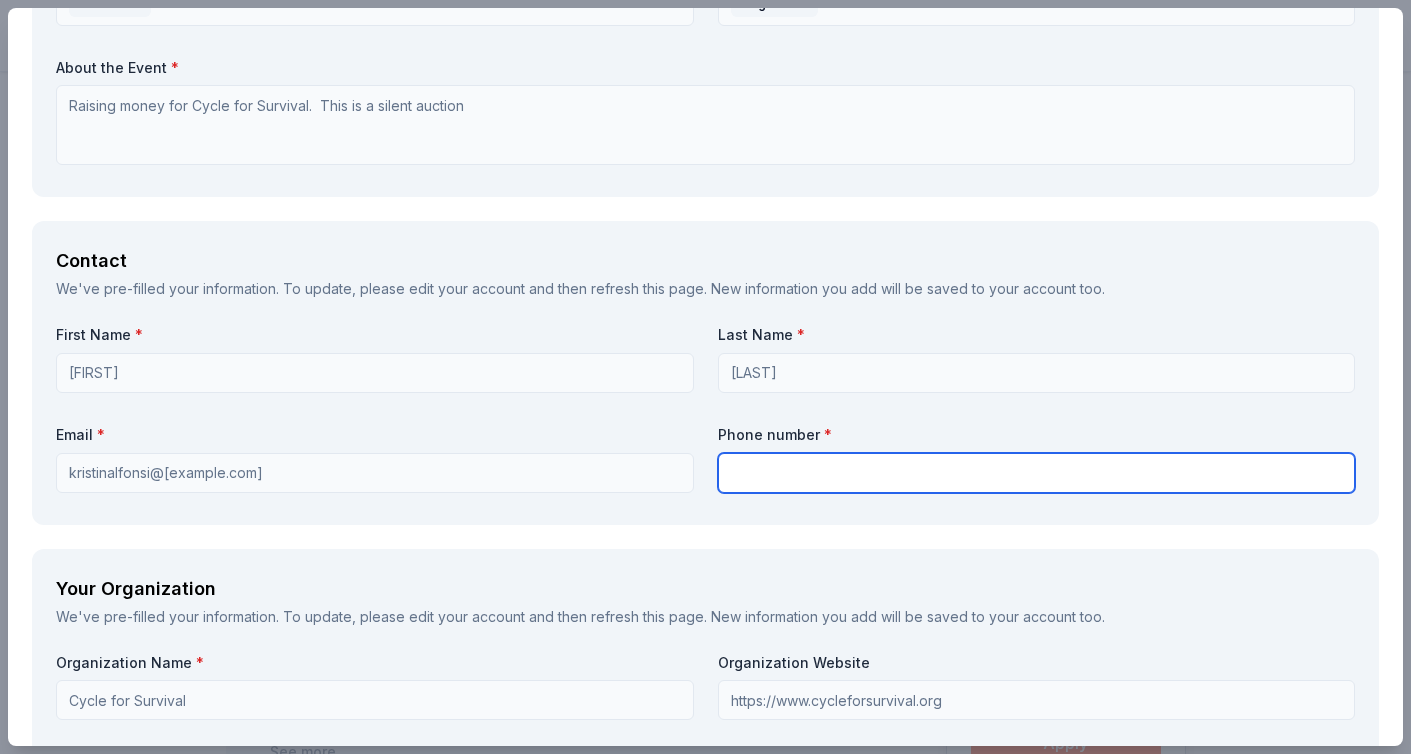 click at bounding box center [1037, 473] 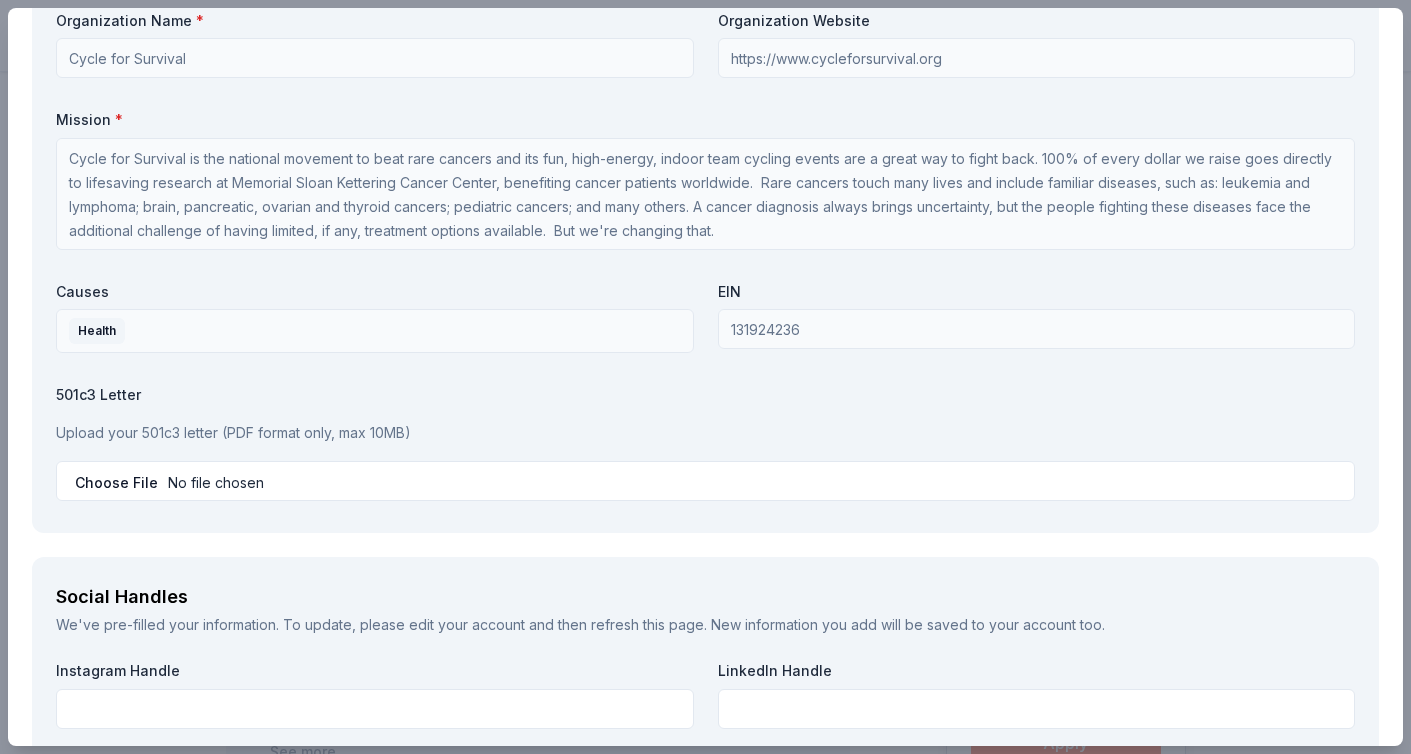 scroll, scrollTop: 1863, scrollLeft: 0, axis: vertical 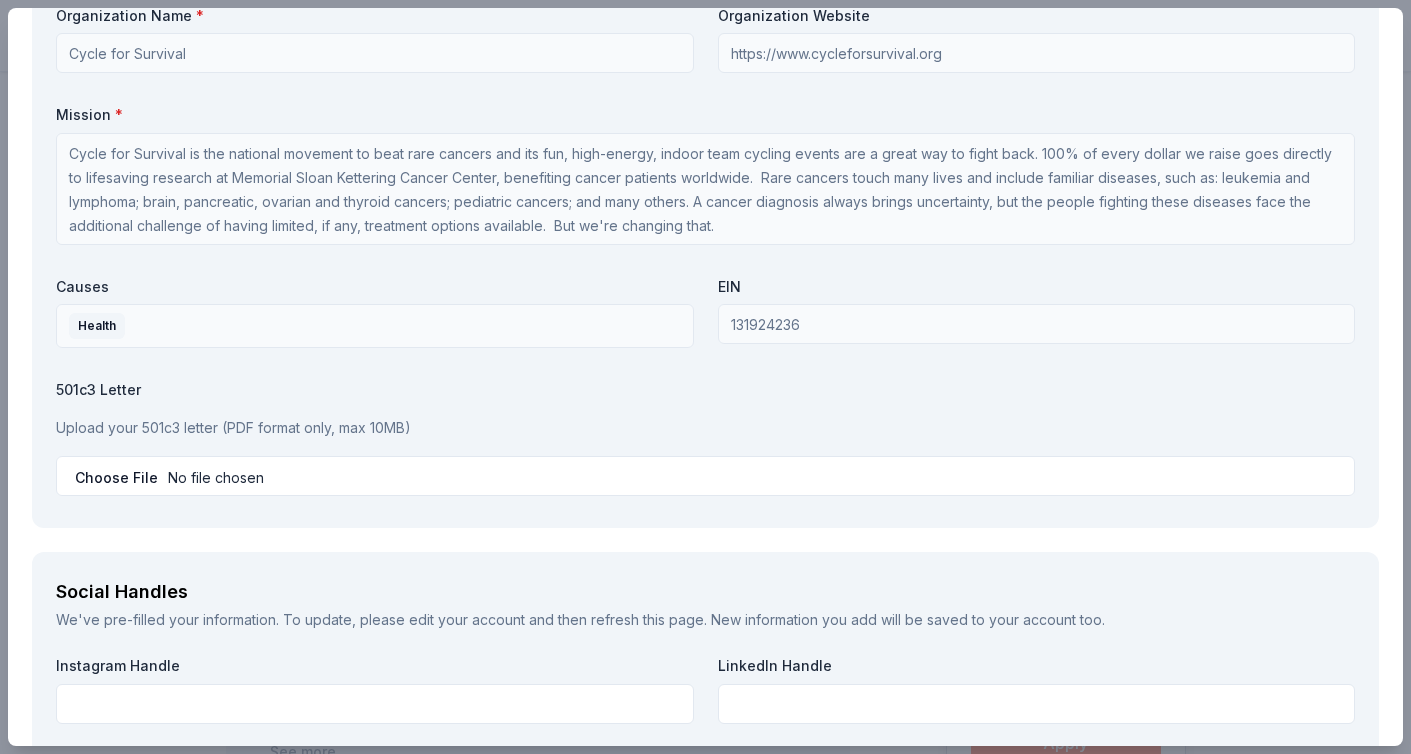 type on "6264875022" 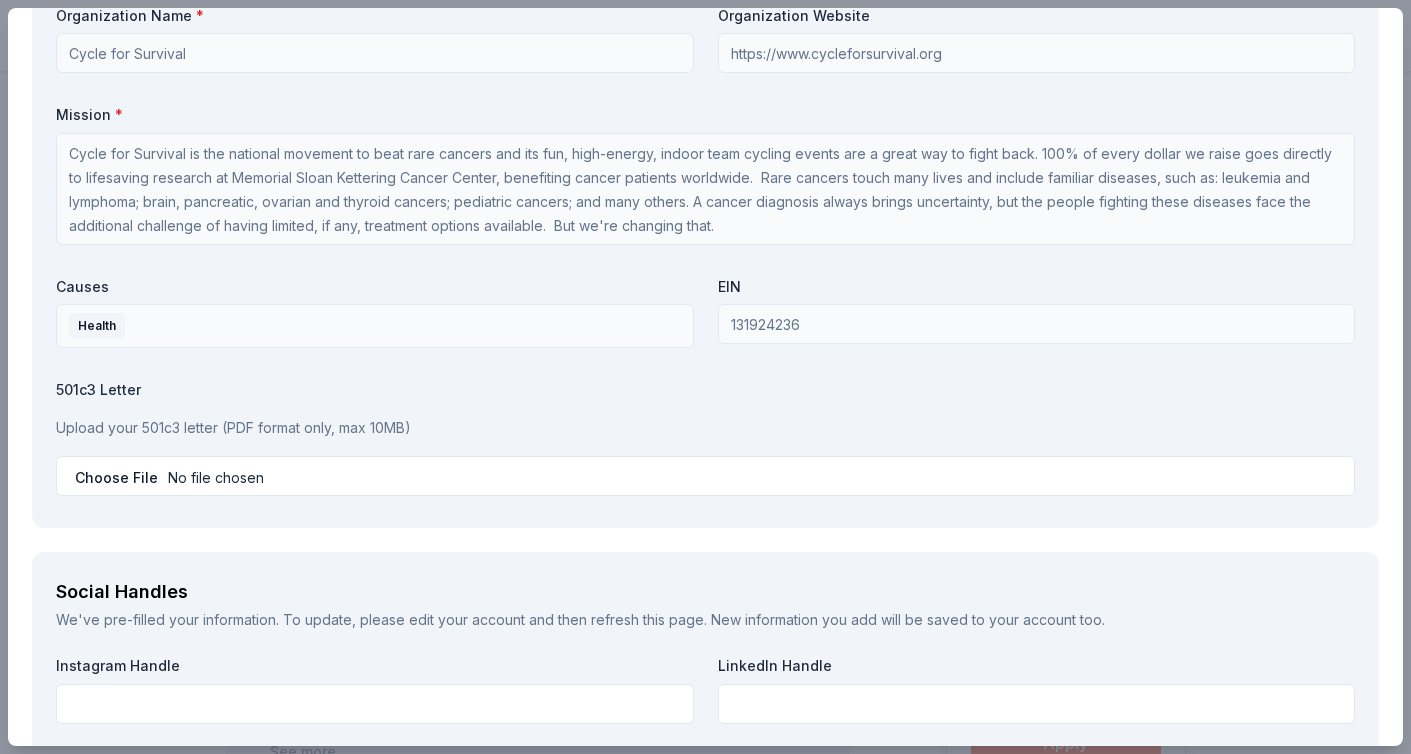 click at bounding box center [705, 476] 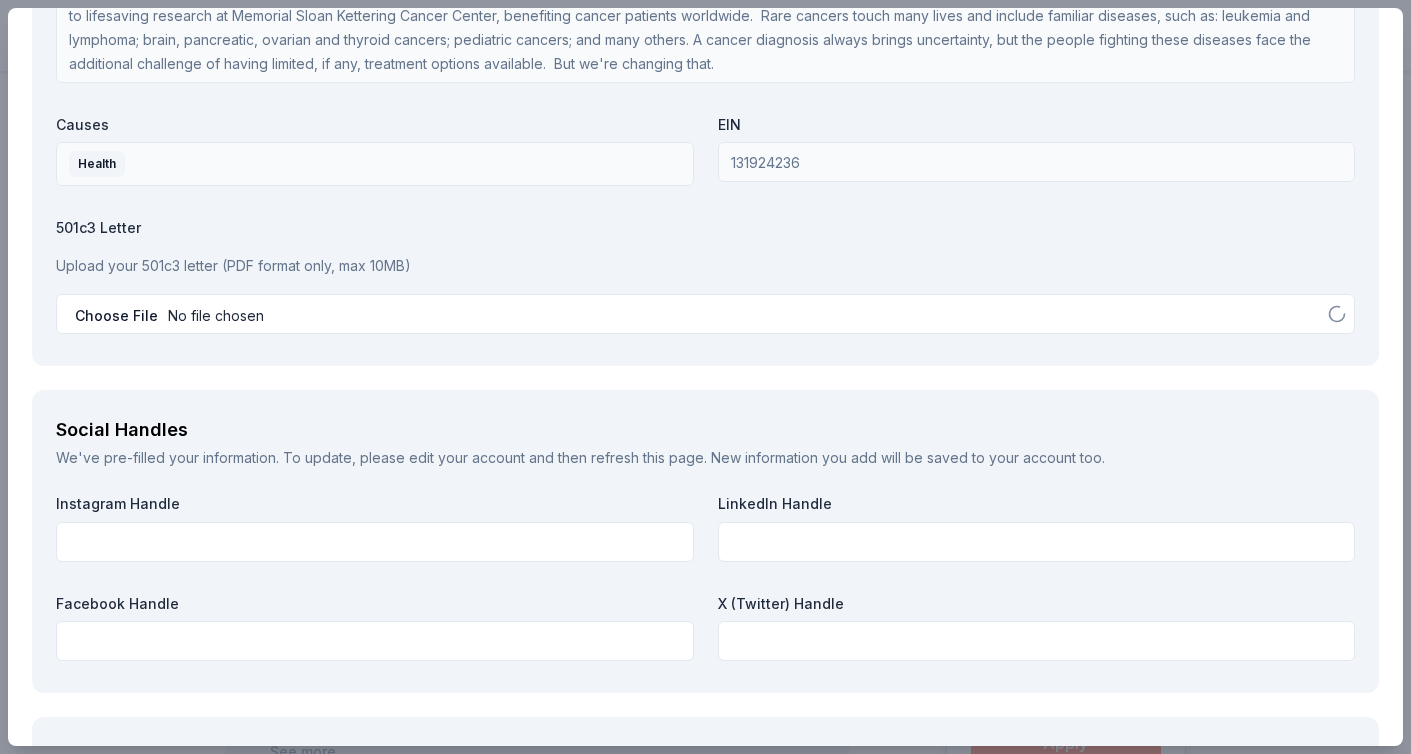 scroll, scrollTop: 2027, scrollLeft: 0, axis: vertical 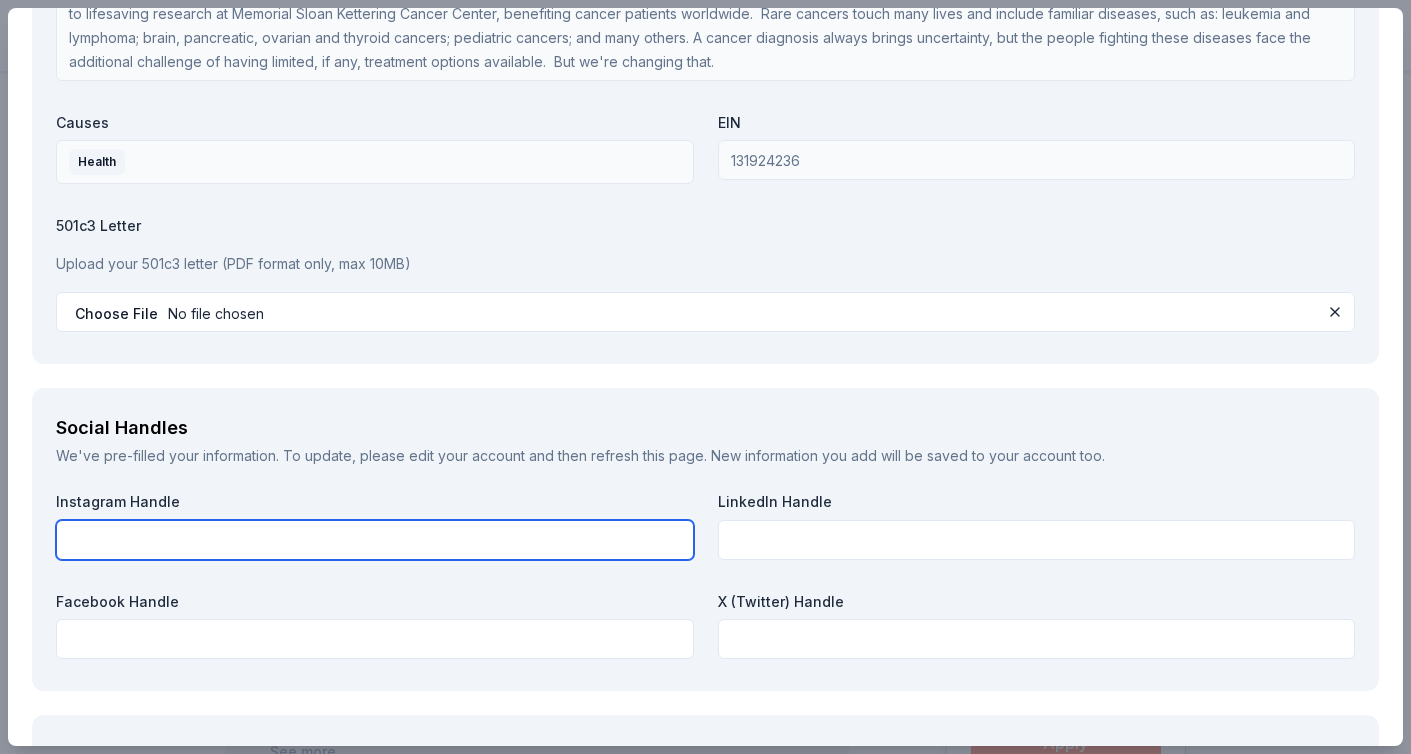click at bounding box center (375, 540) 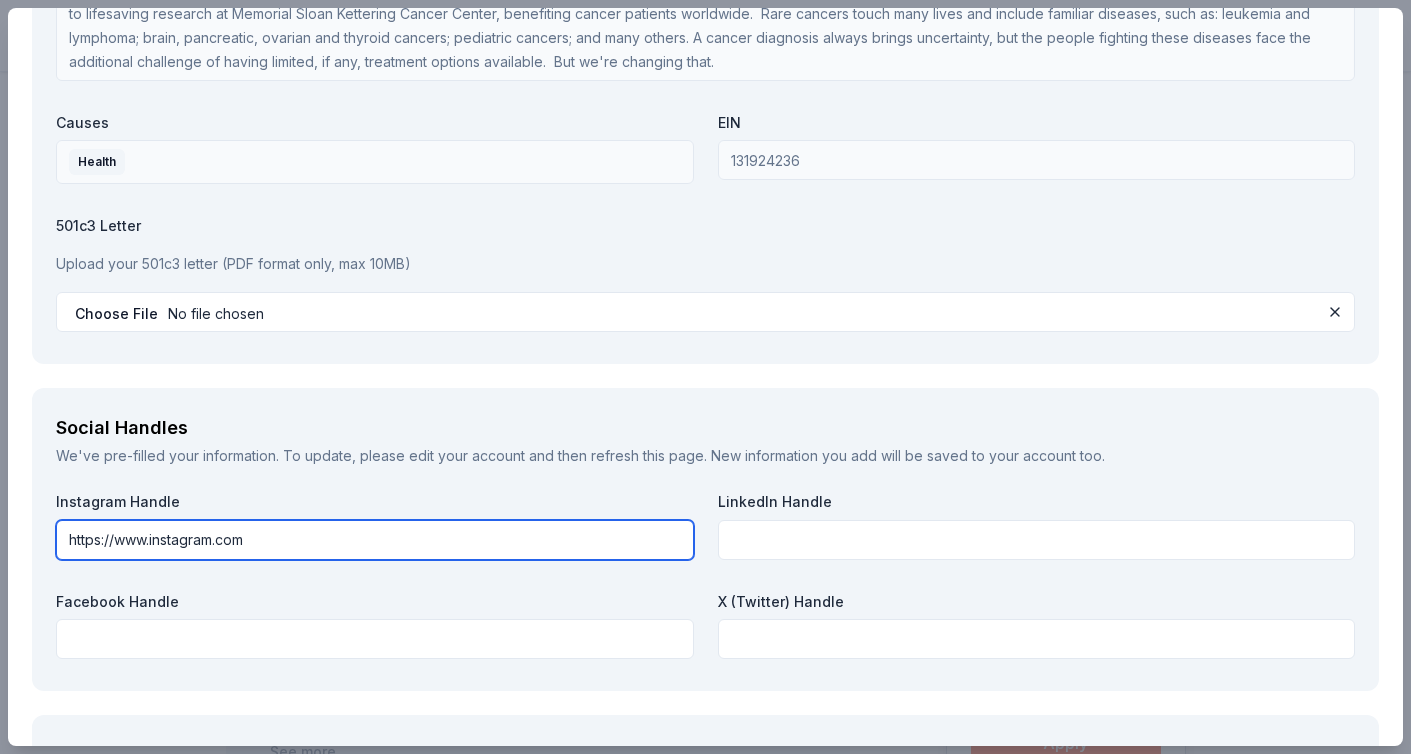drag, startPoint x: 285, startPoint y: 532, endPoint x: 1, endPoint y: 529, distance: 284.01584 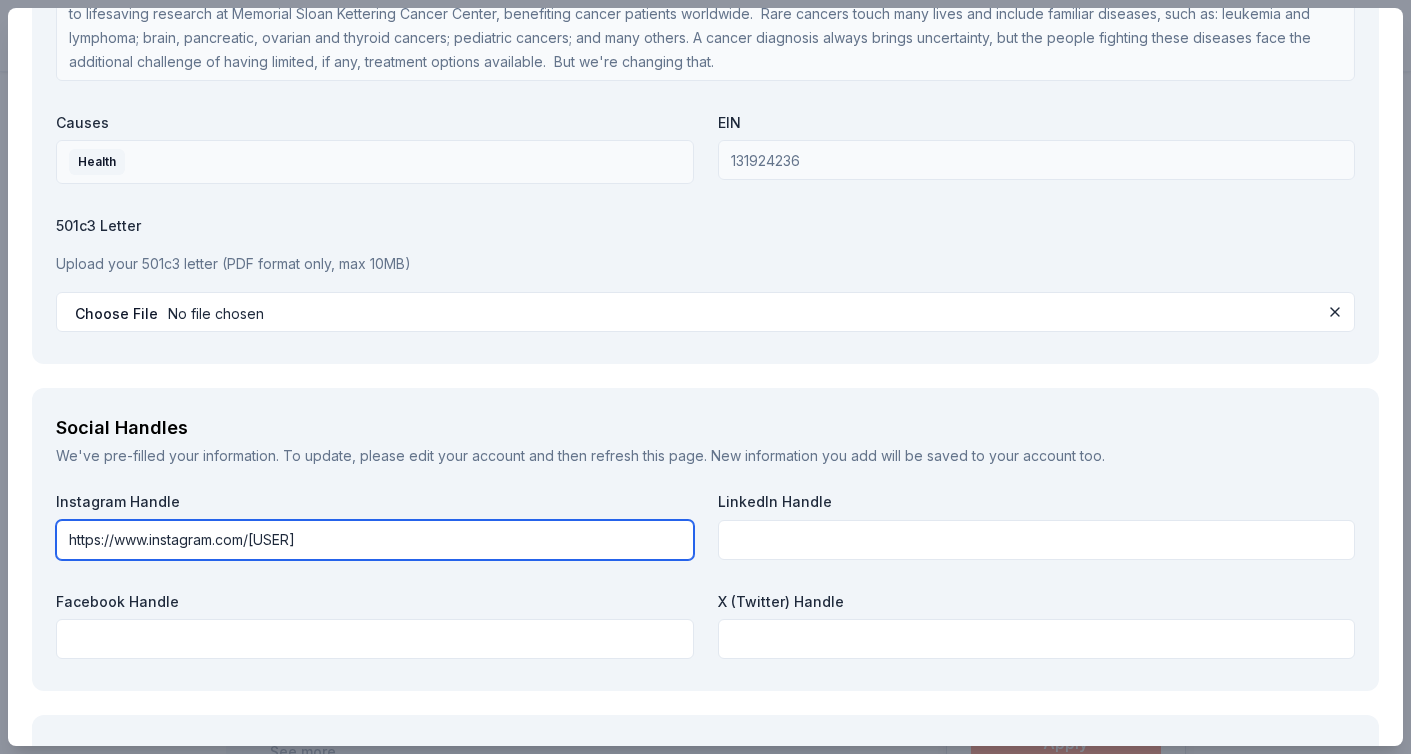 type on "https://www.instagram.com/[USER]" 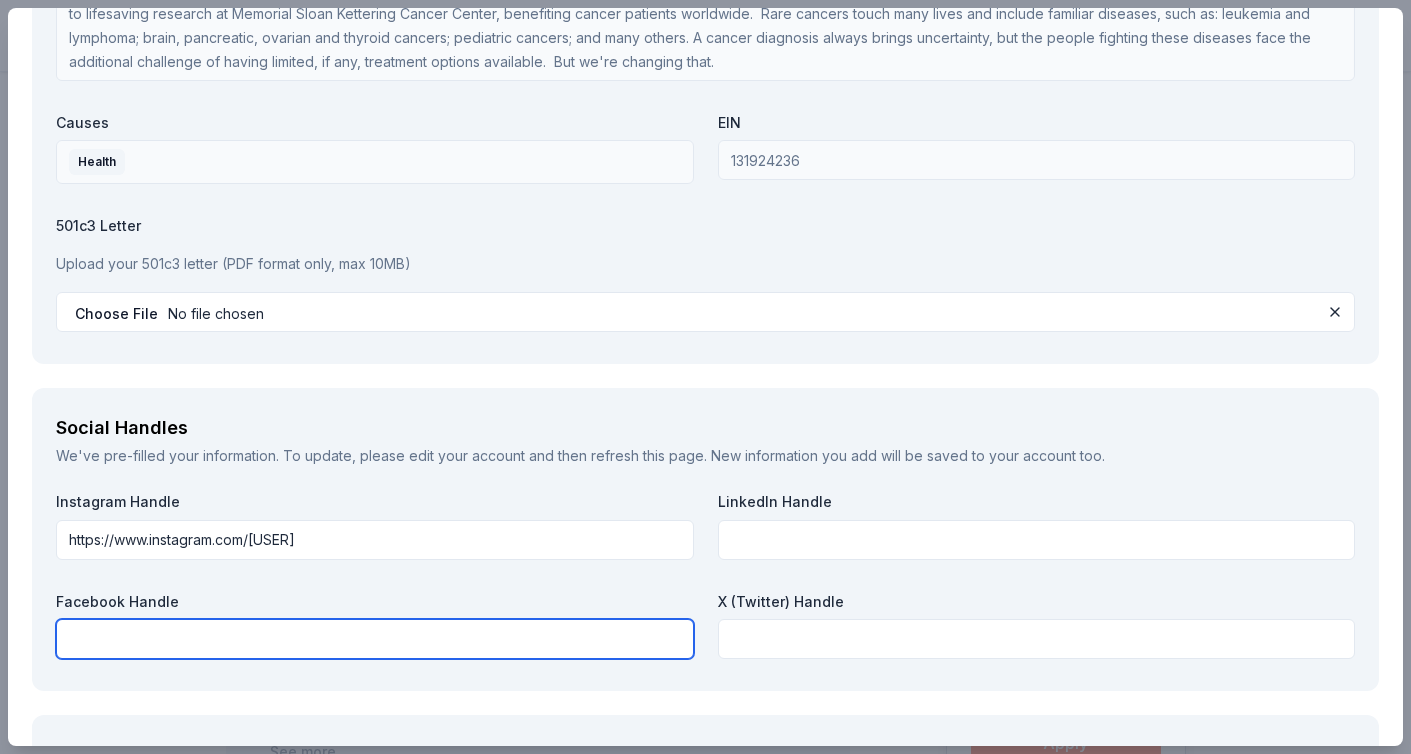 click at bounding box center (375, 639) 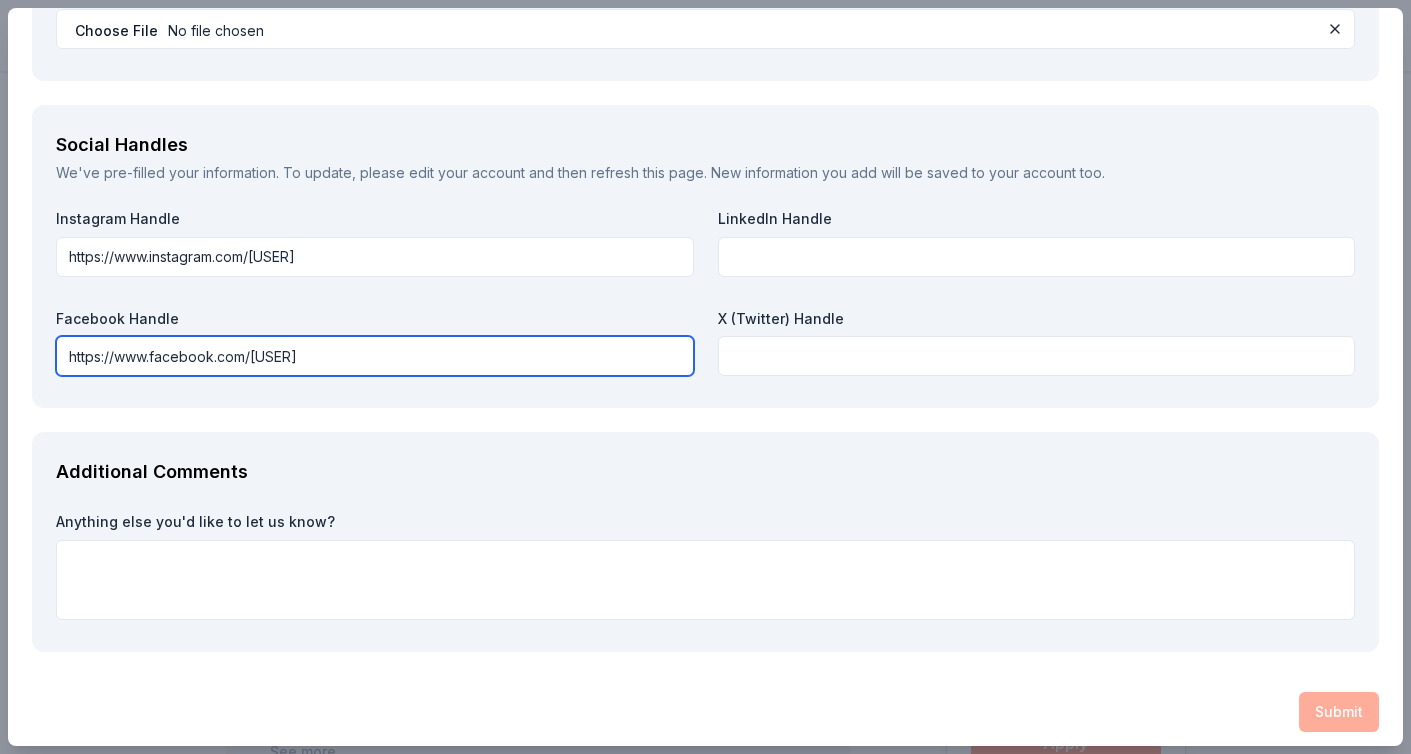 scroll, scrollTop: 2309, scrollLeft: 0, axis: vertical 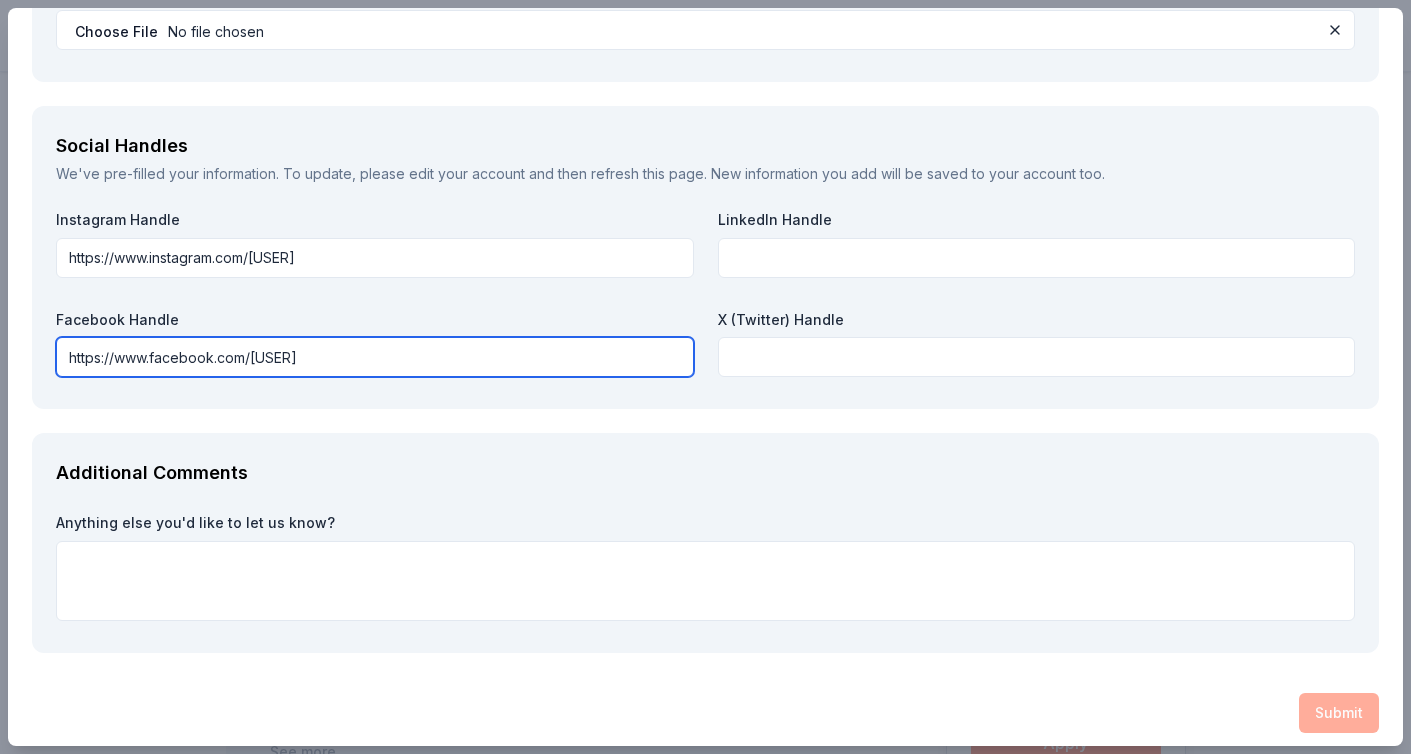 type on "https://www.facebook.com/[USER]" 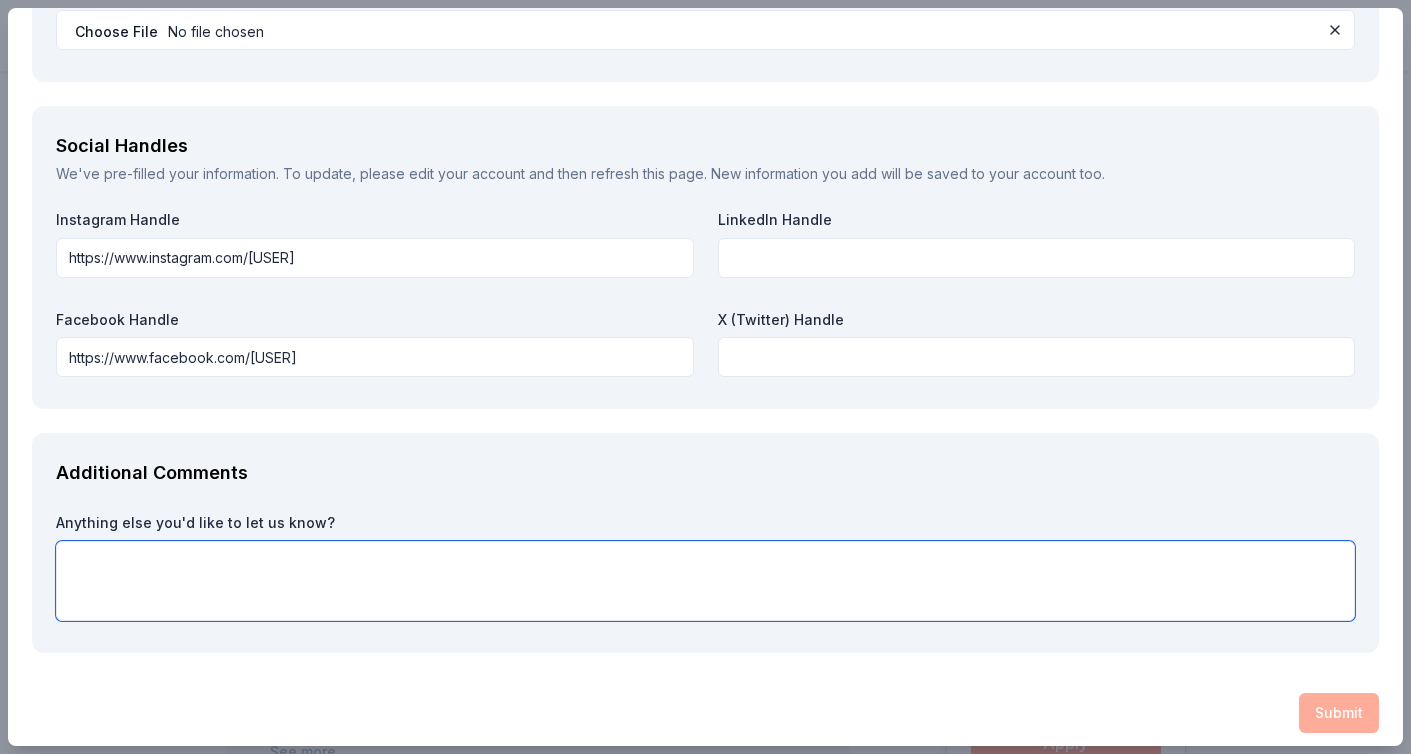 click at bounding box center (705, 581) 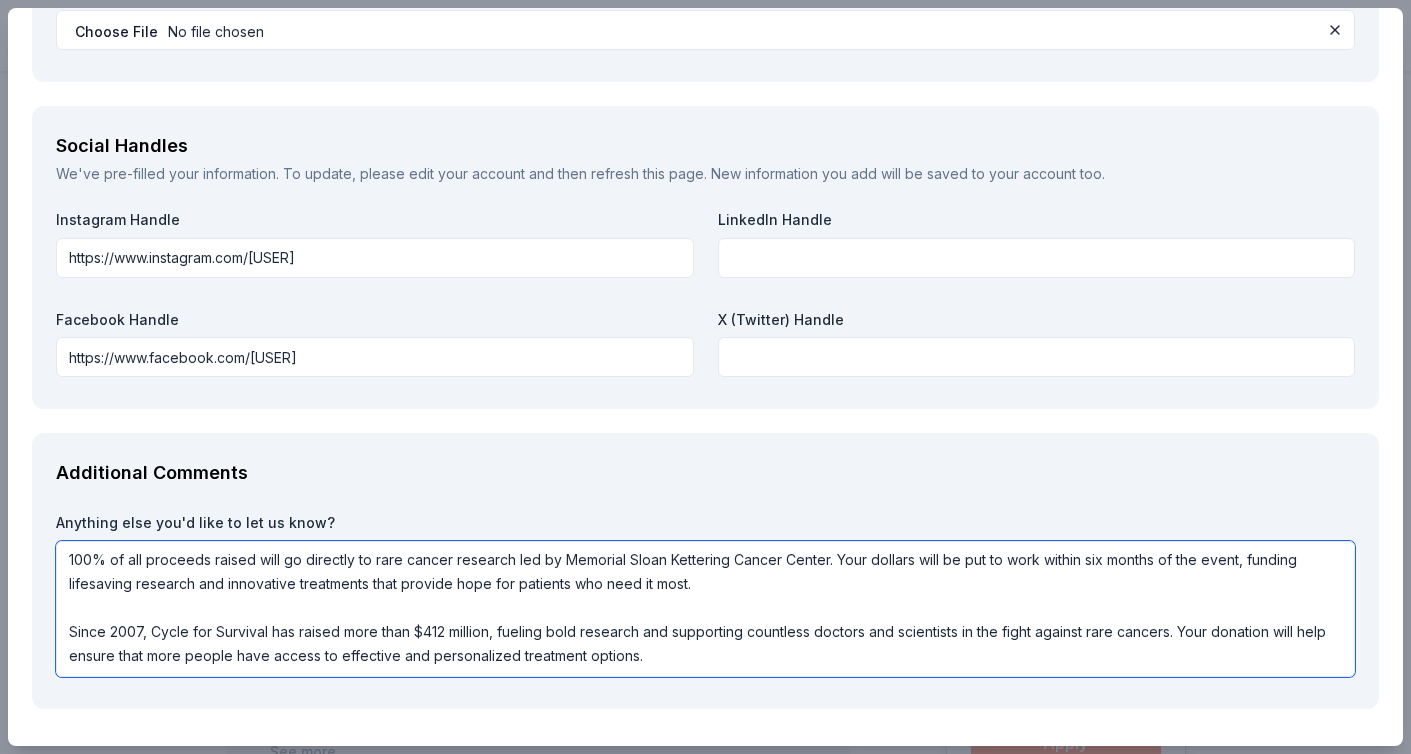 scroll, scrollTop: 2, scrollLeft: 0, axis: vertical 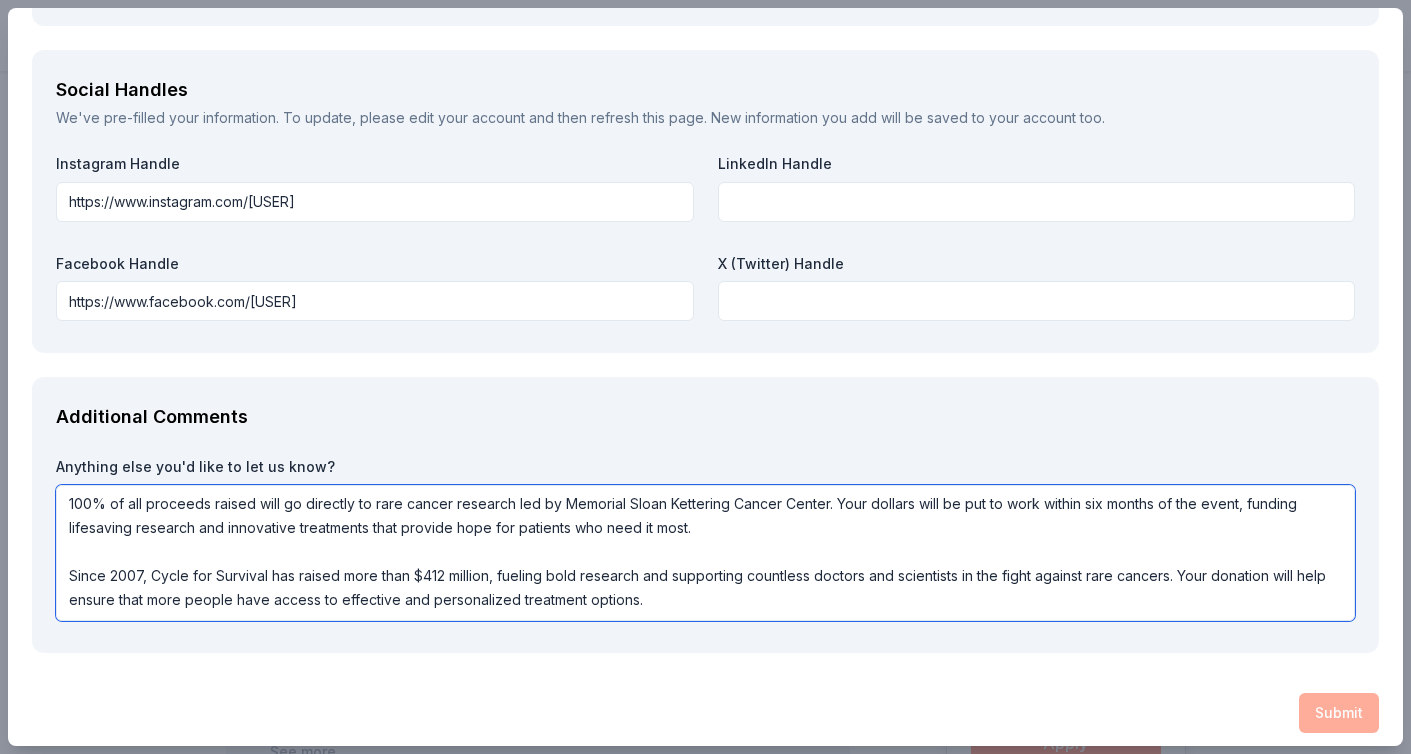 type on "100% of all proceeds raised will go directly to rare cancer research led by Memorial Sloan Kettering Cancer Center. Your dollars will be put to work within six months of the event, funding lifesaving research and innovative treatments that provide hope for patients who need it most.
Since 2007, Cycle for Survival has raised more than $412 million, fueling bold research and supporting countless doctors and scientists in the fight against rare cancers. Your donation will help ensure that more people have access to effective and personalized treatment options." 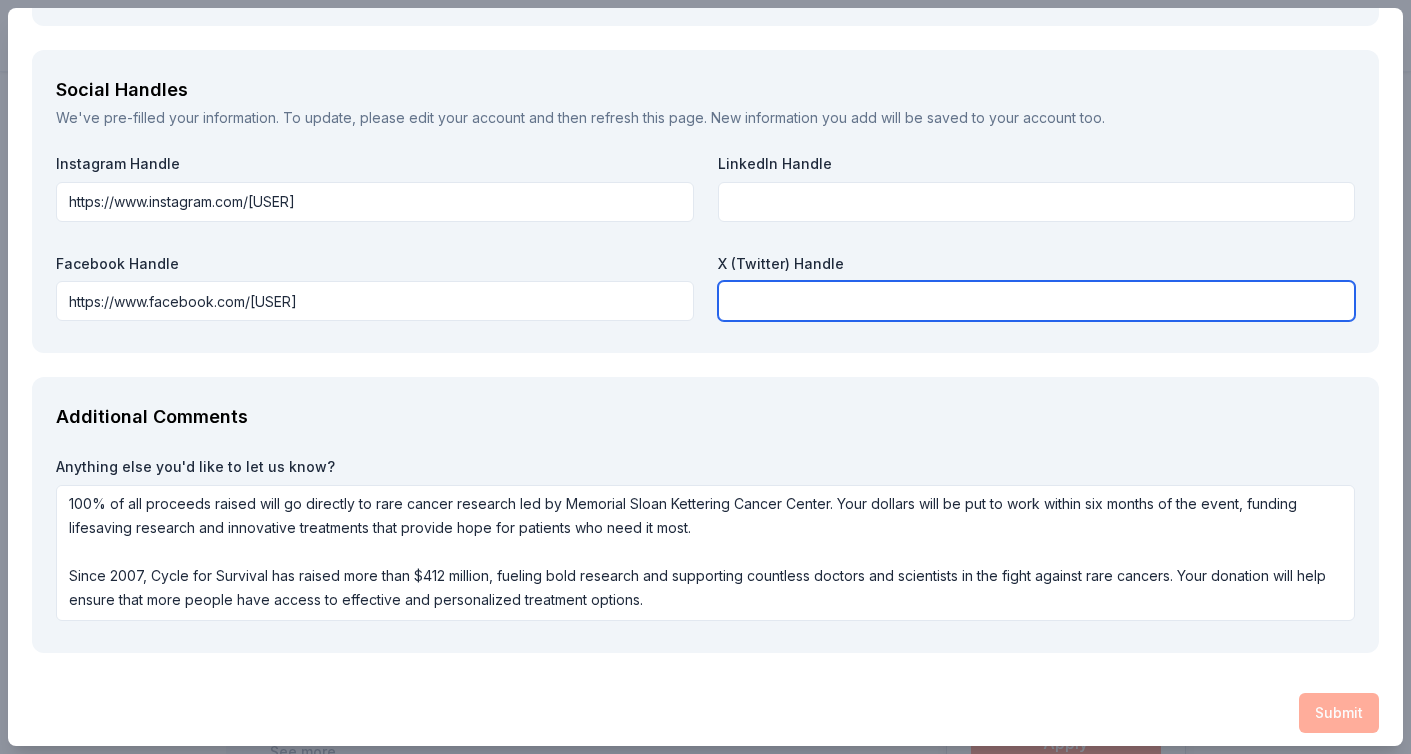 click at bounding box center [1037, 301] 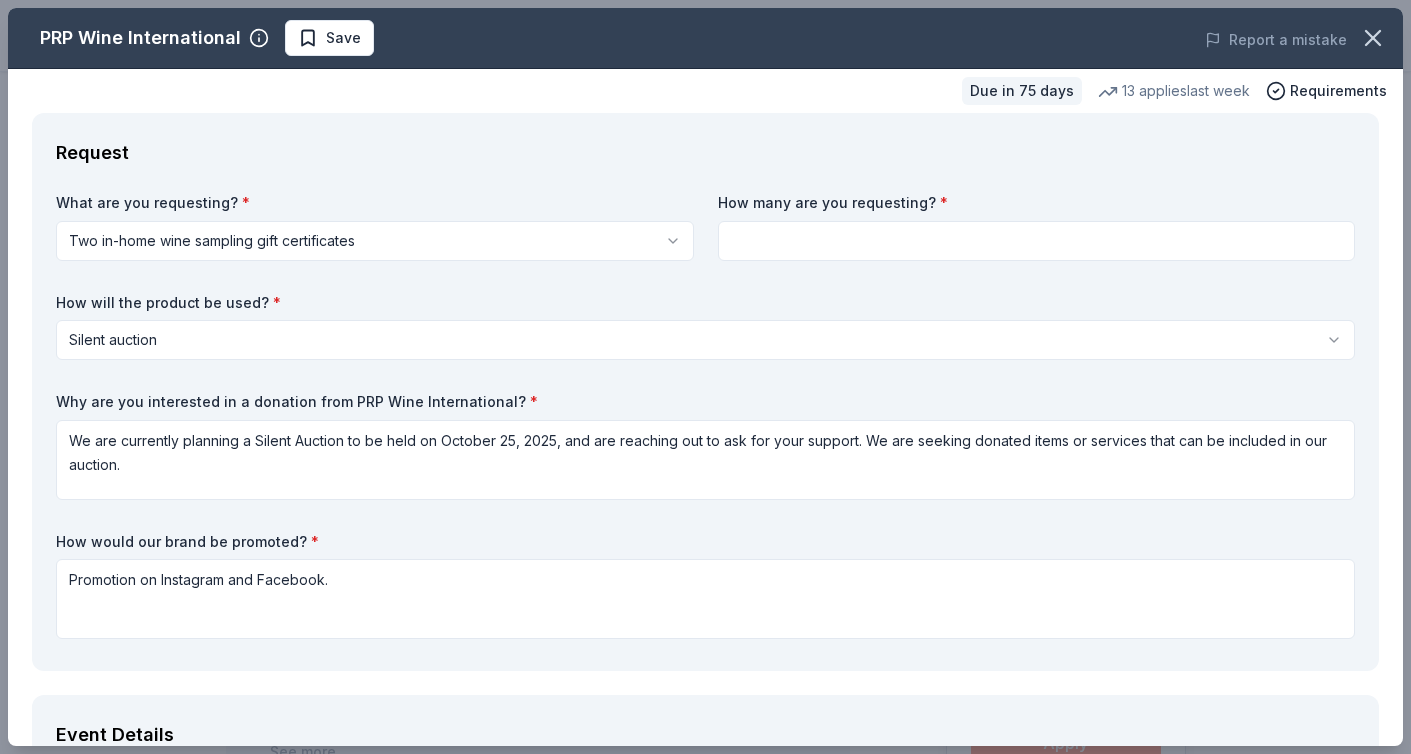 scroll, scrollTop: 0, scrollLeft: 0, axis: both 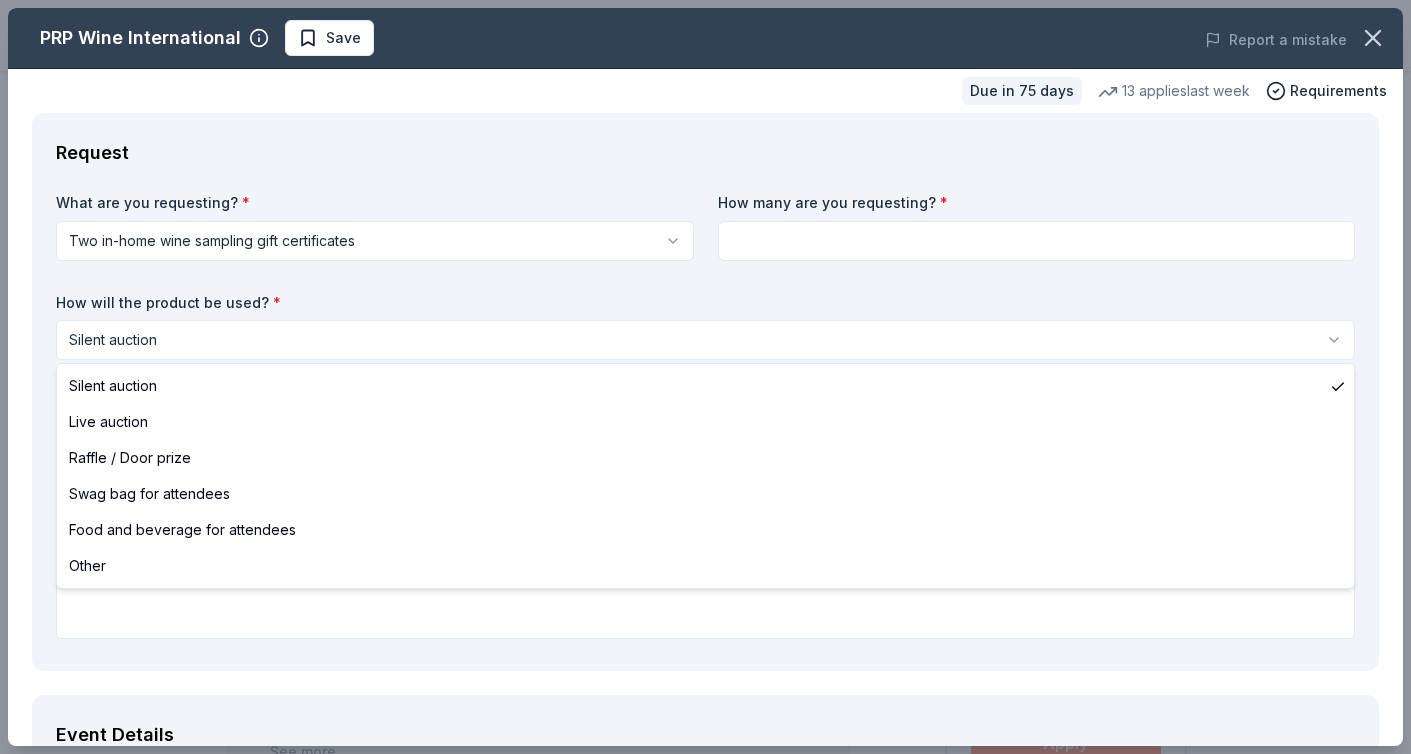 click on "Cycle for Survival Silent Auction Save Apply Due in 75 days Share PRP Wine International New • 2  reviews 13   applies  last week approval rate Share See more PRP Wine International offers exclusive wines from around the world through in-home wine samplings since 1989, aiming to educate and entertain clients while building personal relationships. What they donate Two in-home wine sampling gift certificates Auction & raffle Donation is small & easy to send to guests Who they donate to  Preferred 501(c)(3) preferred approval rate 20 % approved 30 % declined 50 % no response Start free Pro trial to view approval rates and average donation values Due in 75 days Apply Save ⚡️ Quick application Usually responds in  less than a day Updated  about 1 month  ago Report a mistake New • 2  reviews Whalen's Heroes February 2025 • Approved They sent 2 Gift certificates via email. Almost Home Chicago Inc.  February 2024 • Approved Leave a review Similar donors 1   apply  last week Walmart 4.3 1   1" at bounding box center (705, 377) 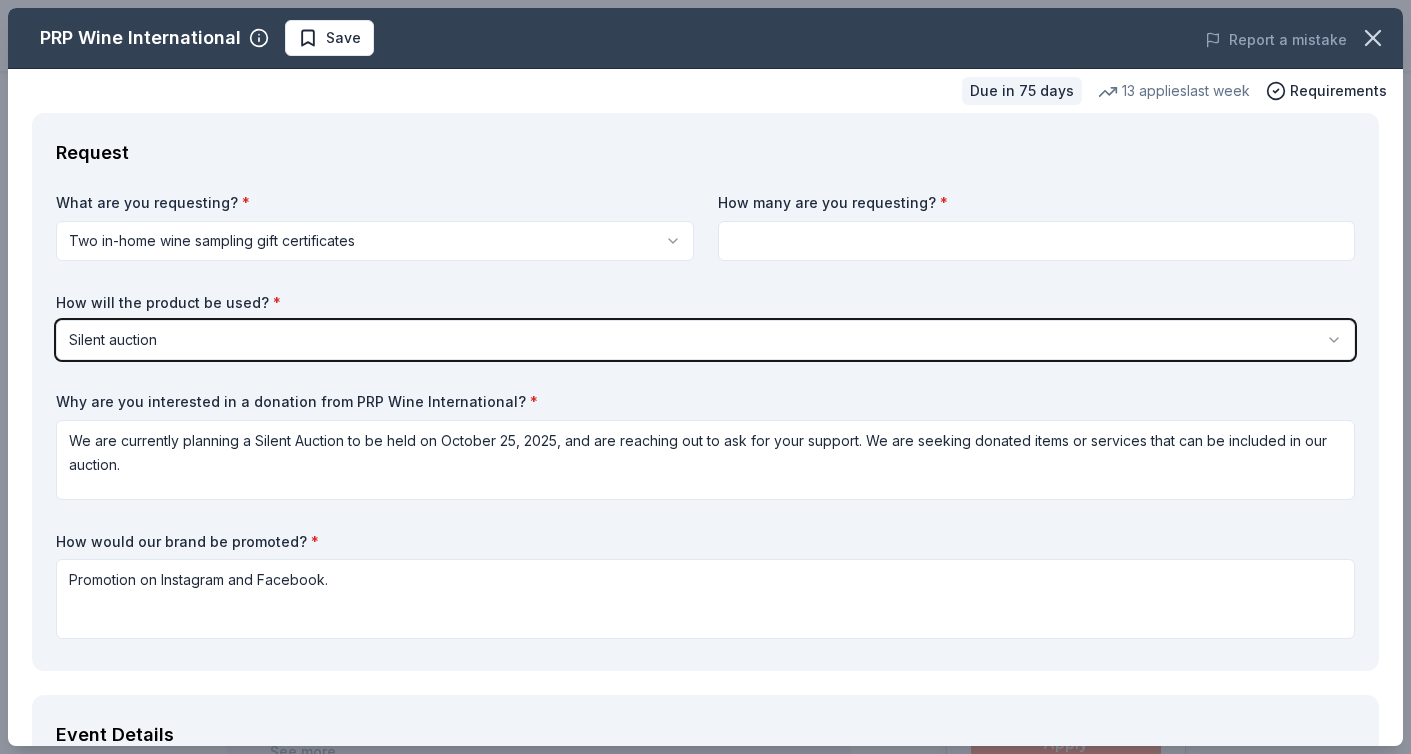 click on "Cycle for Survival Silent Auction Save Apply Due in 75 days Share PRP Wine International New • 2  reviews 13   applies  last week approval rate Share See more PRP Wine International offers exclusive wines from around the world through in-home wine samplings since 1989, aiming to educate and entertain clients while building personal relationships. What they donate Two in-home wine sampling gift certificates Auction & raffle Donation is small & easy to send to guests Who they donate to  Preferred 501(c)(3) preferred approval rate 20 % approved 30 % declined 50 % no response Start free Pro trial to view approval rates and average donation values Due in 75 days Apply Save ⚡️ Quick application Usually responds in  less than a day Updated  about 1 month  ago Report a mistake New • 2  reviews Whalen's Heroes February 2025 • Approved They sent 2 Gift certificates via email. Almost Home Chicago Inc.  February 2024 • Approved Leave a review Similar donors 1   apply  last week Walmart 4.3 1   1" at bounding box center [705, 377] 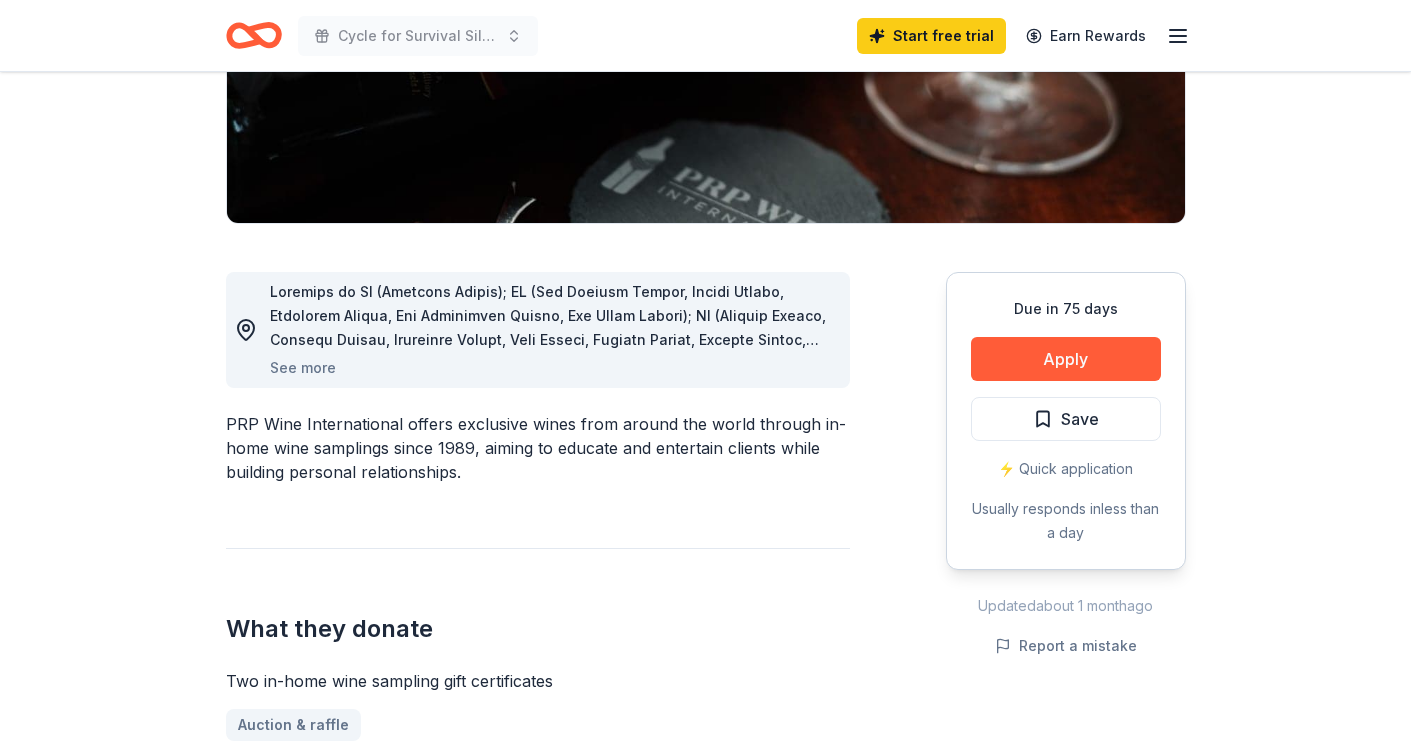 scroll, scrollTop: 397, scrollLeft: 0, axis: vertical 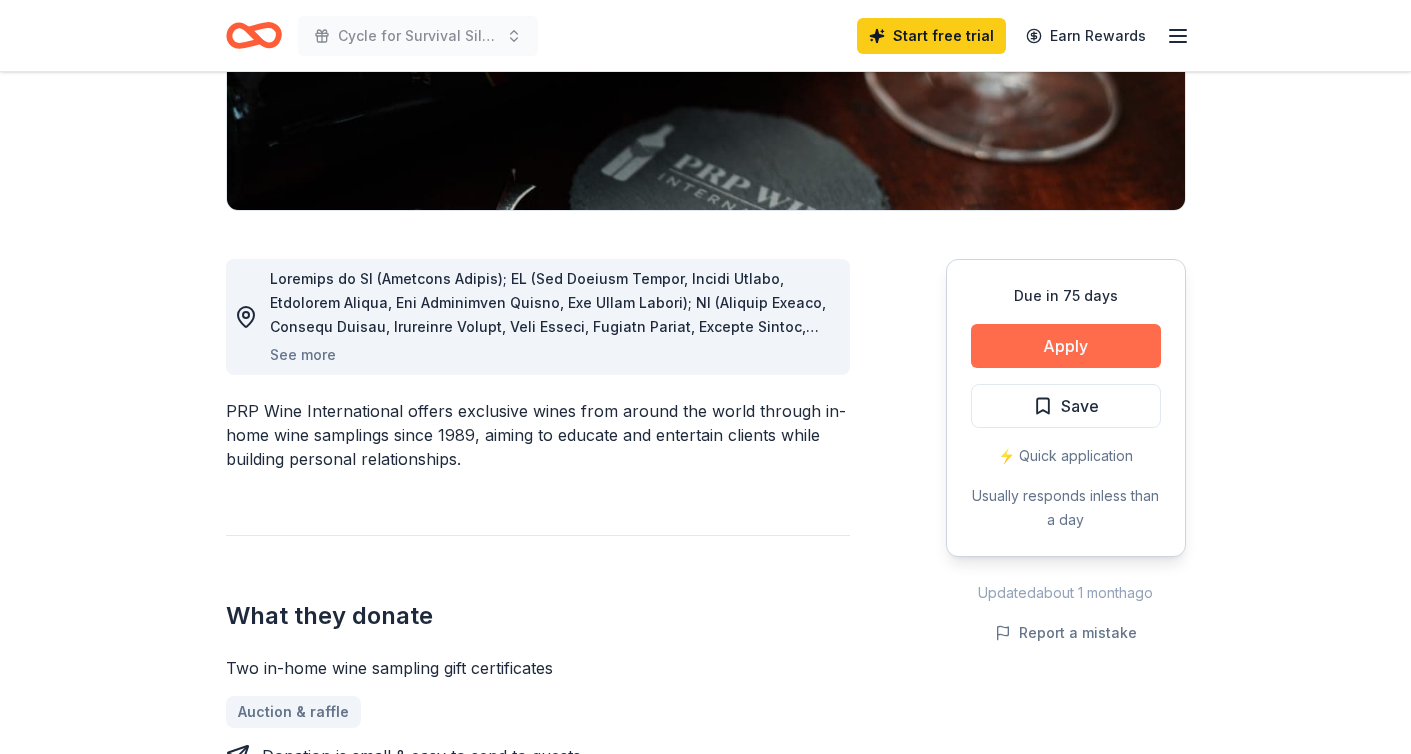 click on "Apply" at bounding box center (1066, 346) 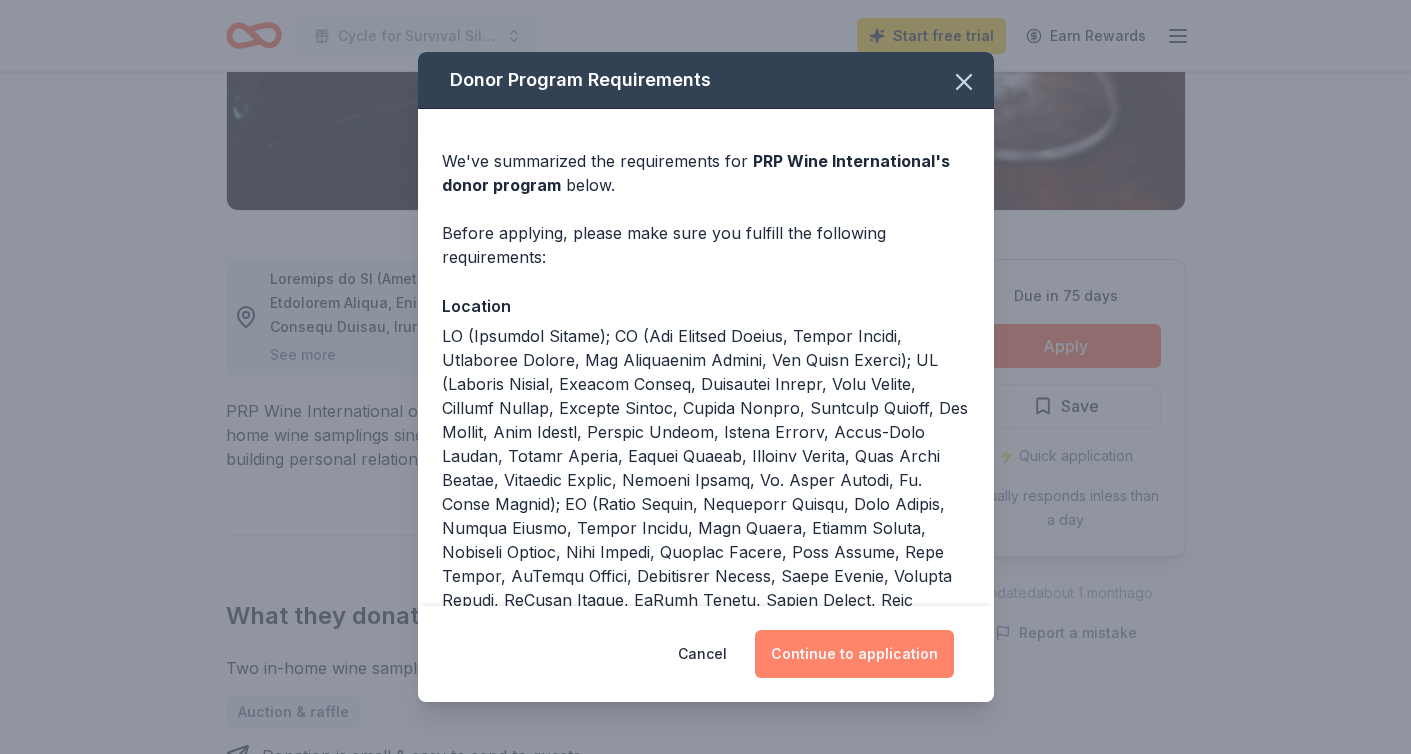 click on "Continue to application" at bounding box center [854, 654] 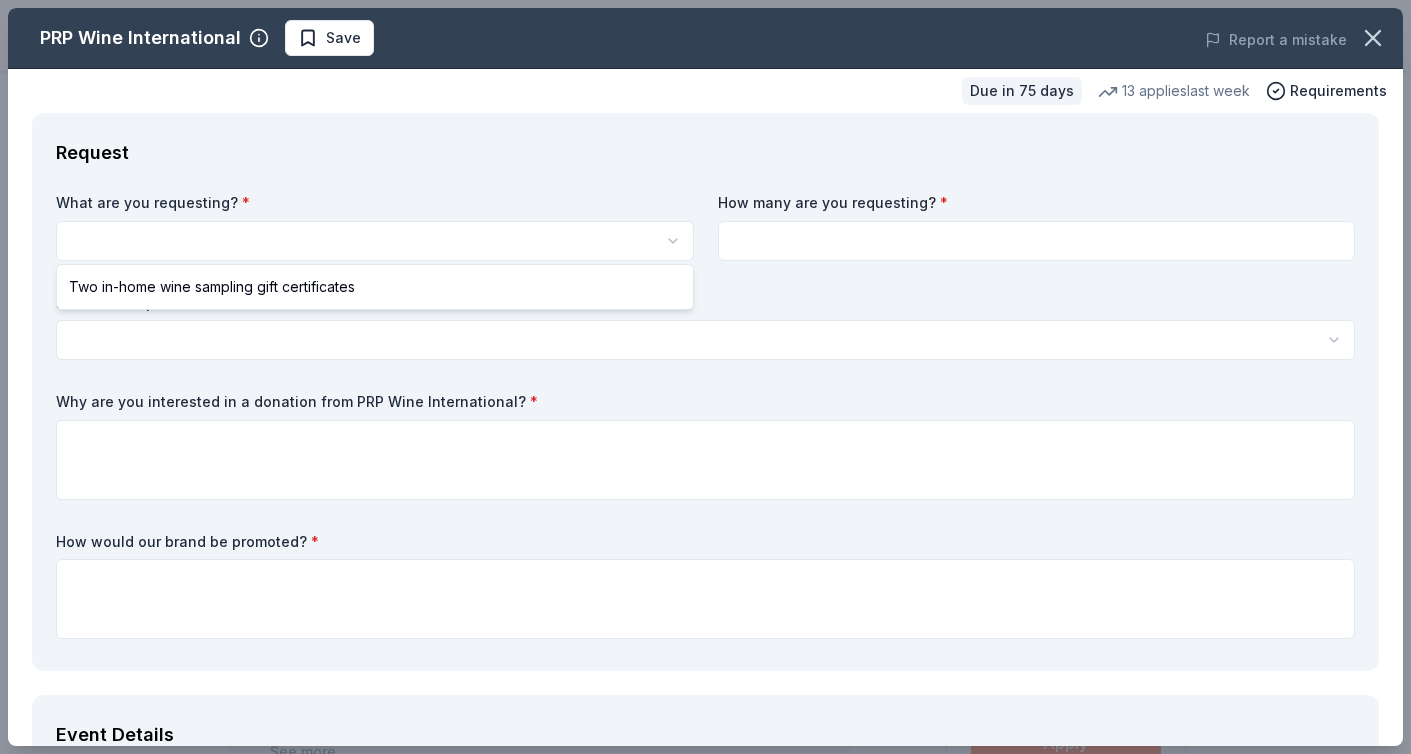 scroll, scrollTop: 0, scrollLeft: 0, axis: both 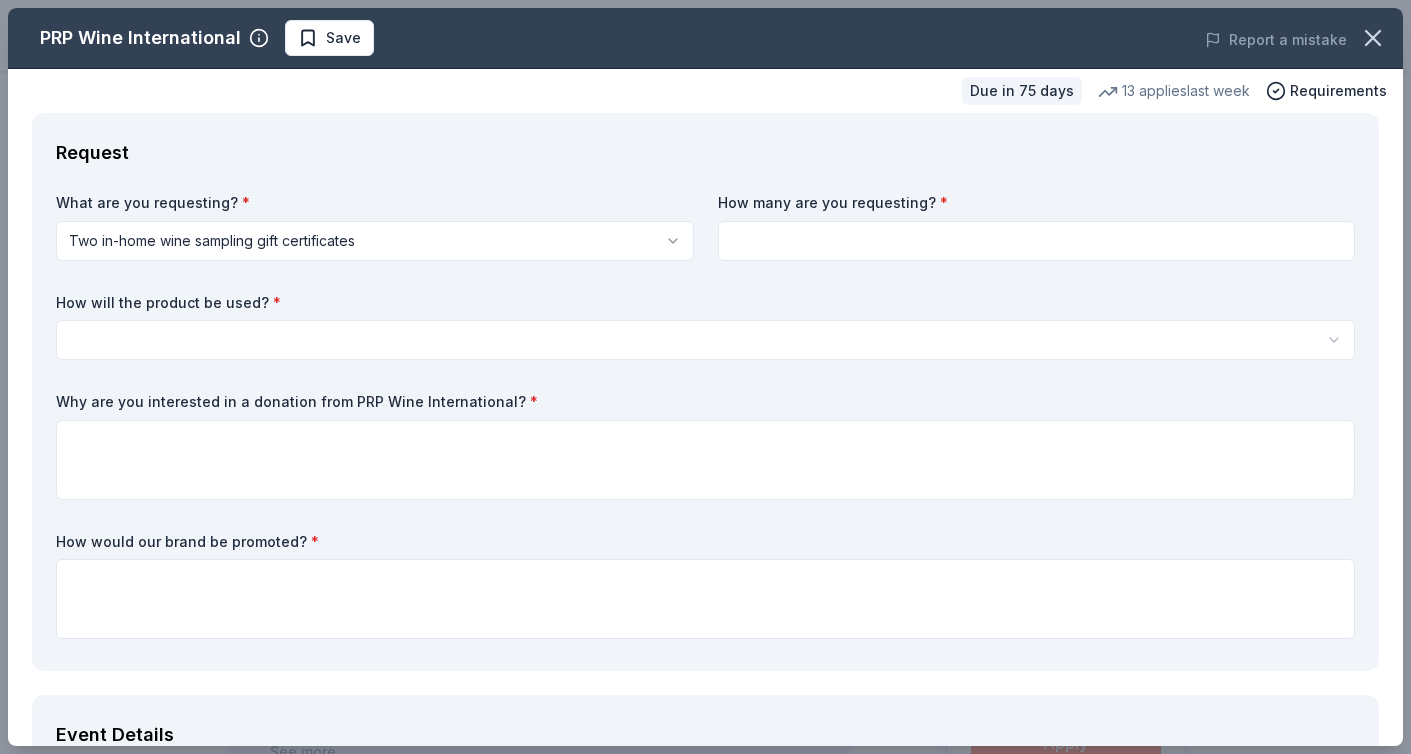 click at bounding box center [1037, 241] 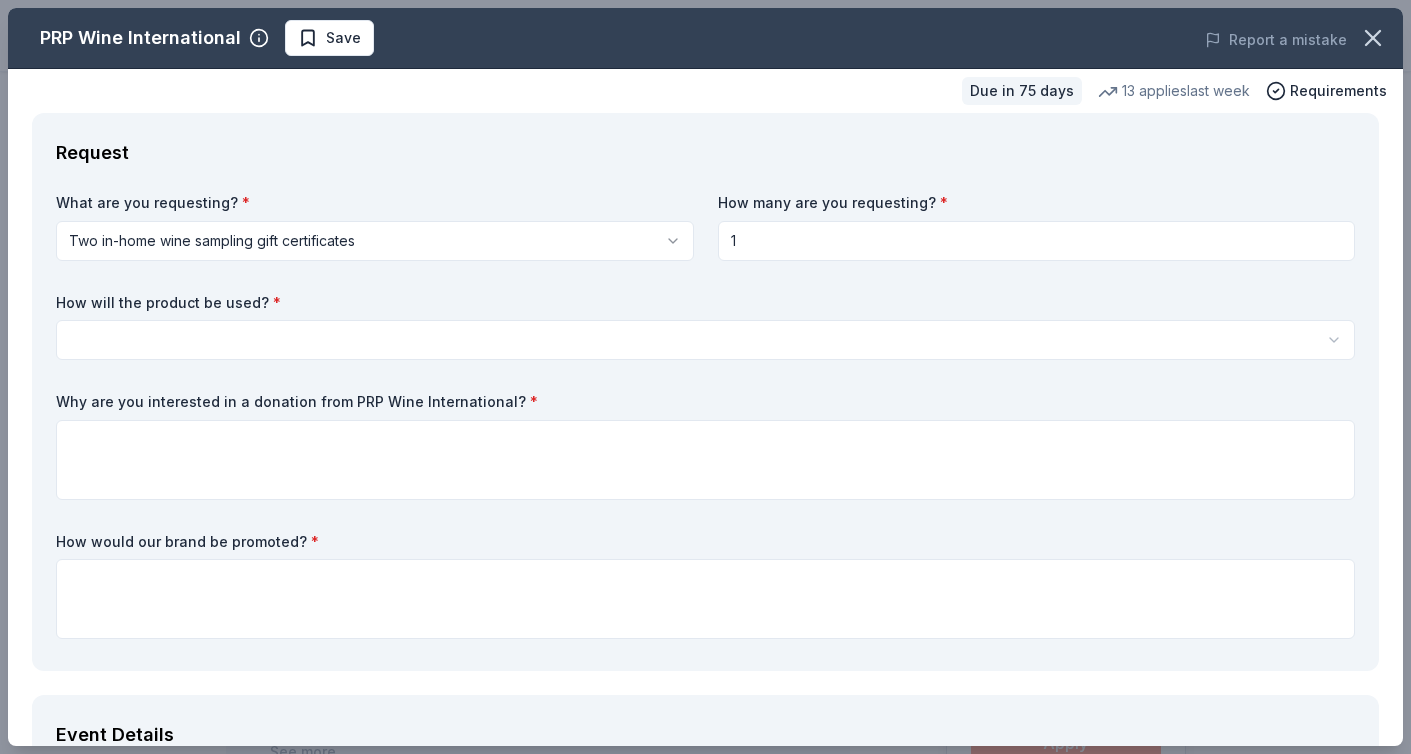 type on "1" 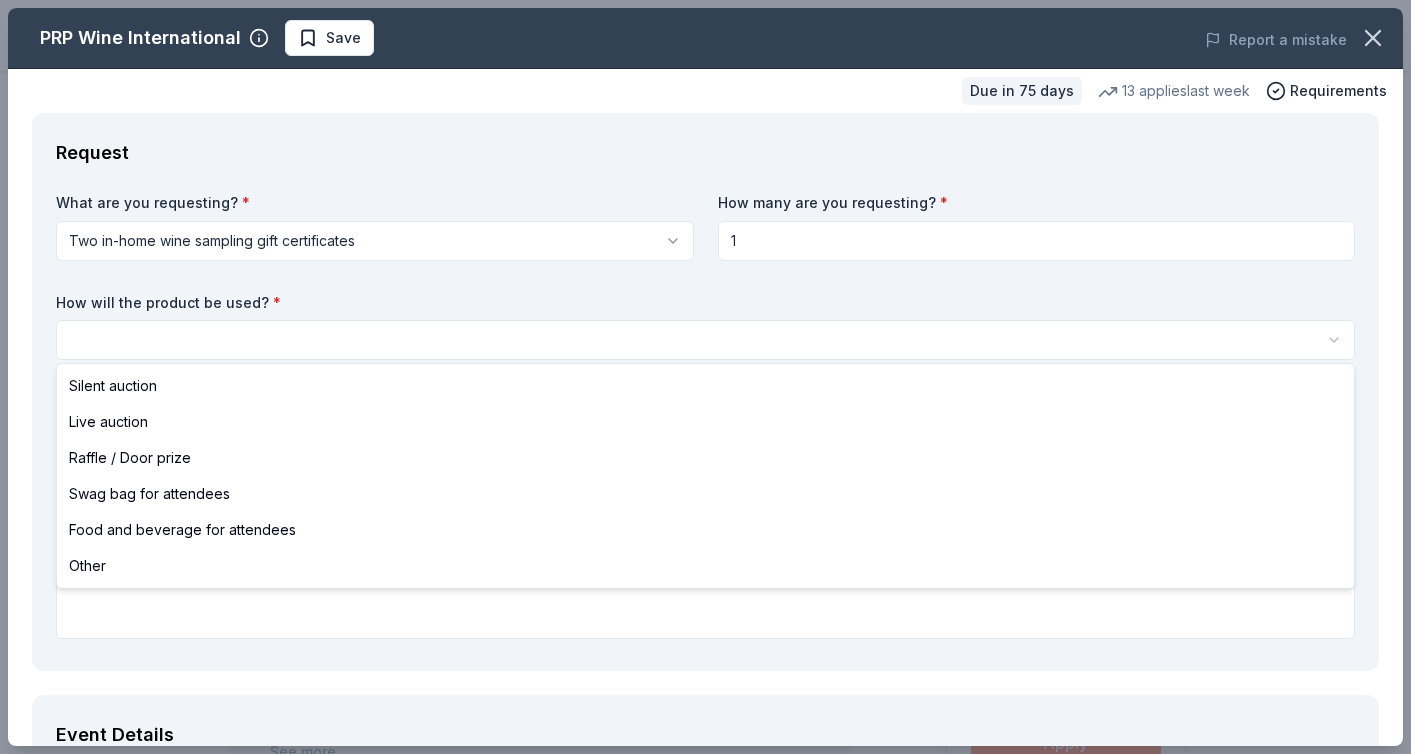 select on "silentAuction" 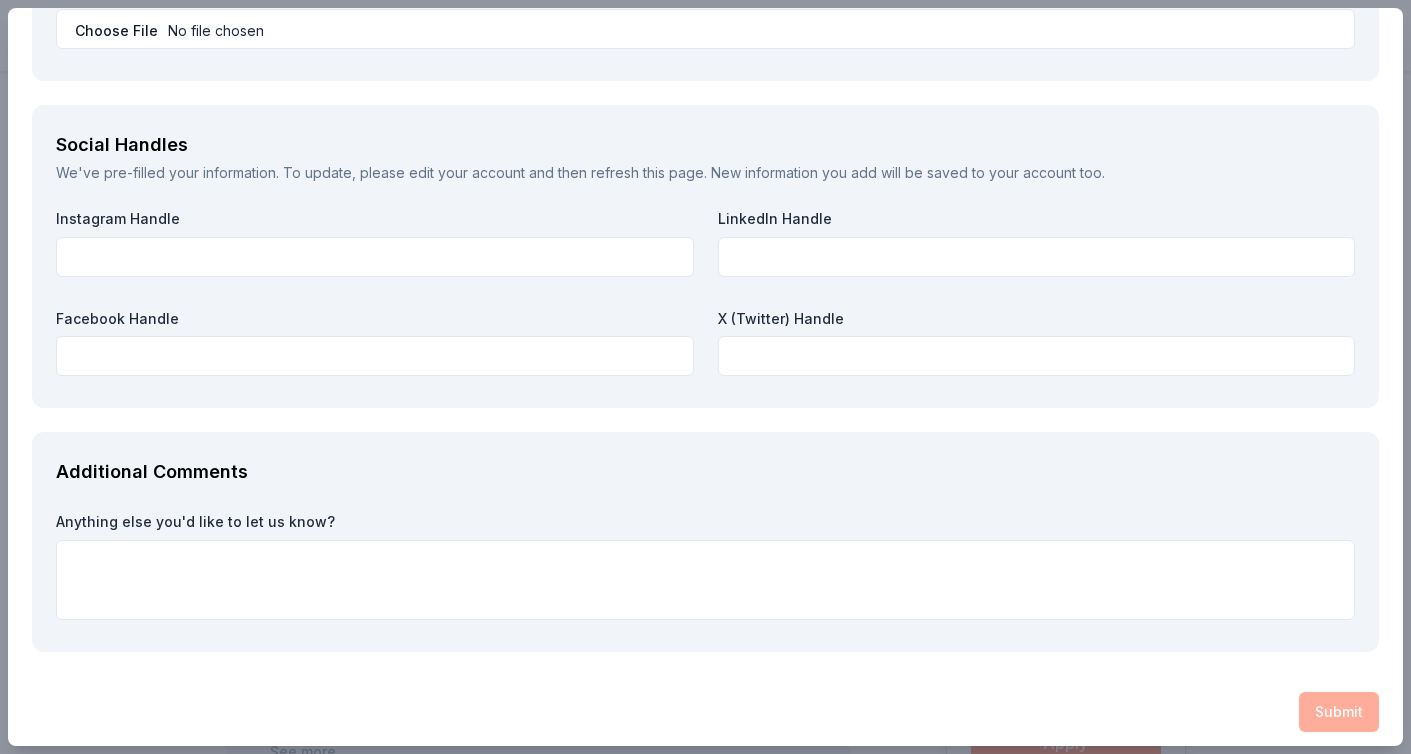 scroll, scrollTop: 2309, scrollLeft: 0, axis: vertical 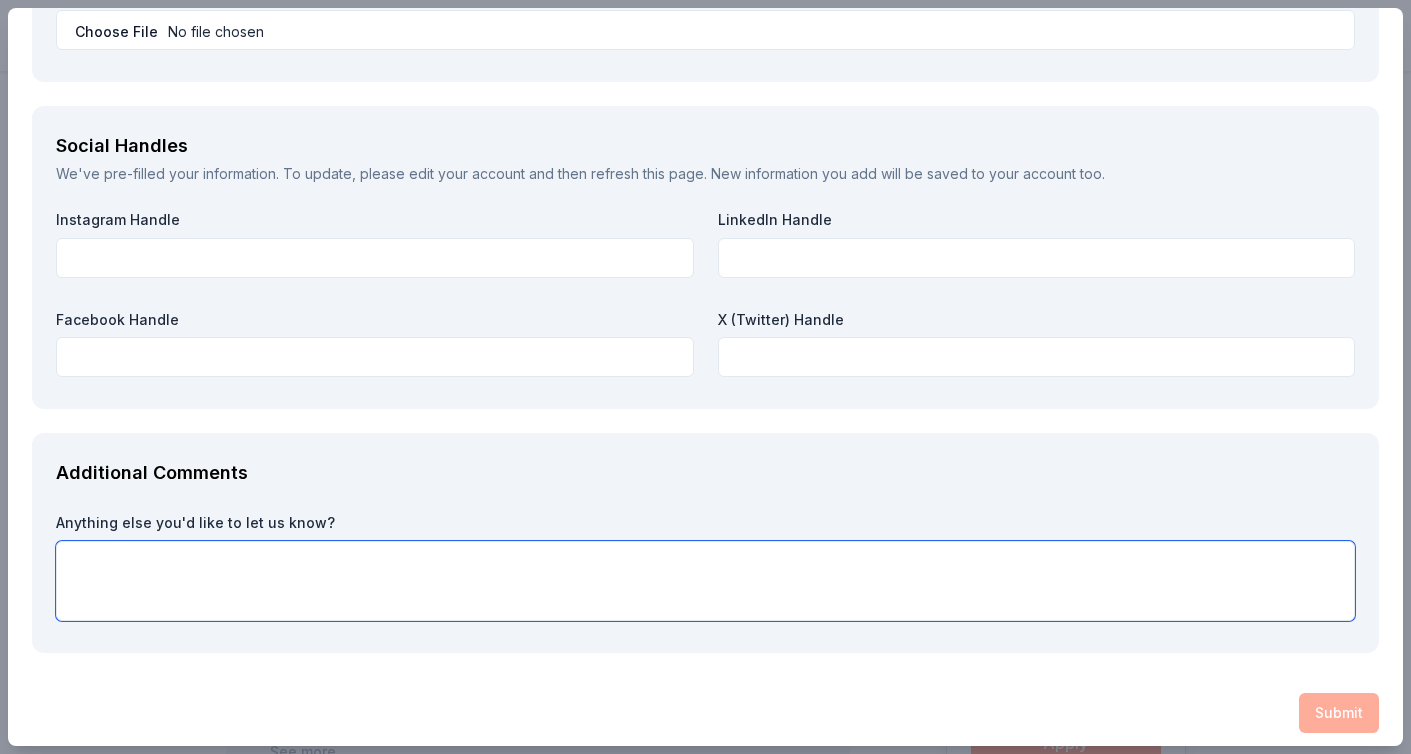 click at bounding box center (705, 581) 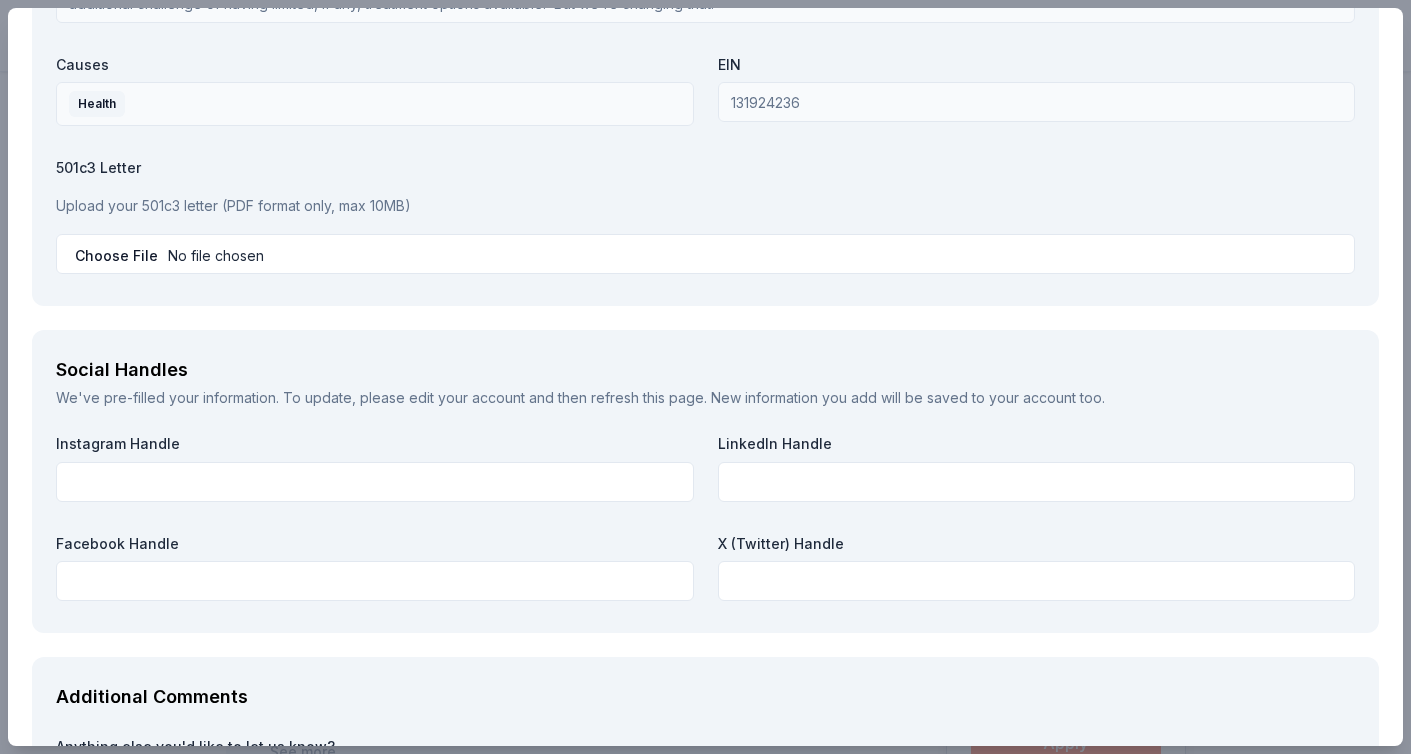 scroll, scrollTop: 1970, scrollLeft: 0, axis: vertical 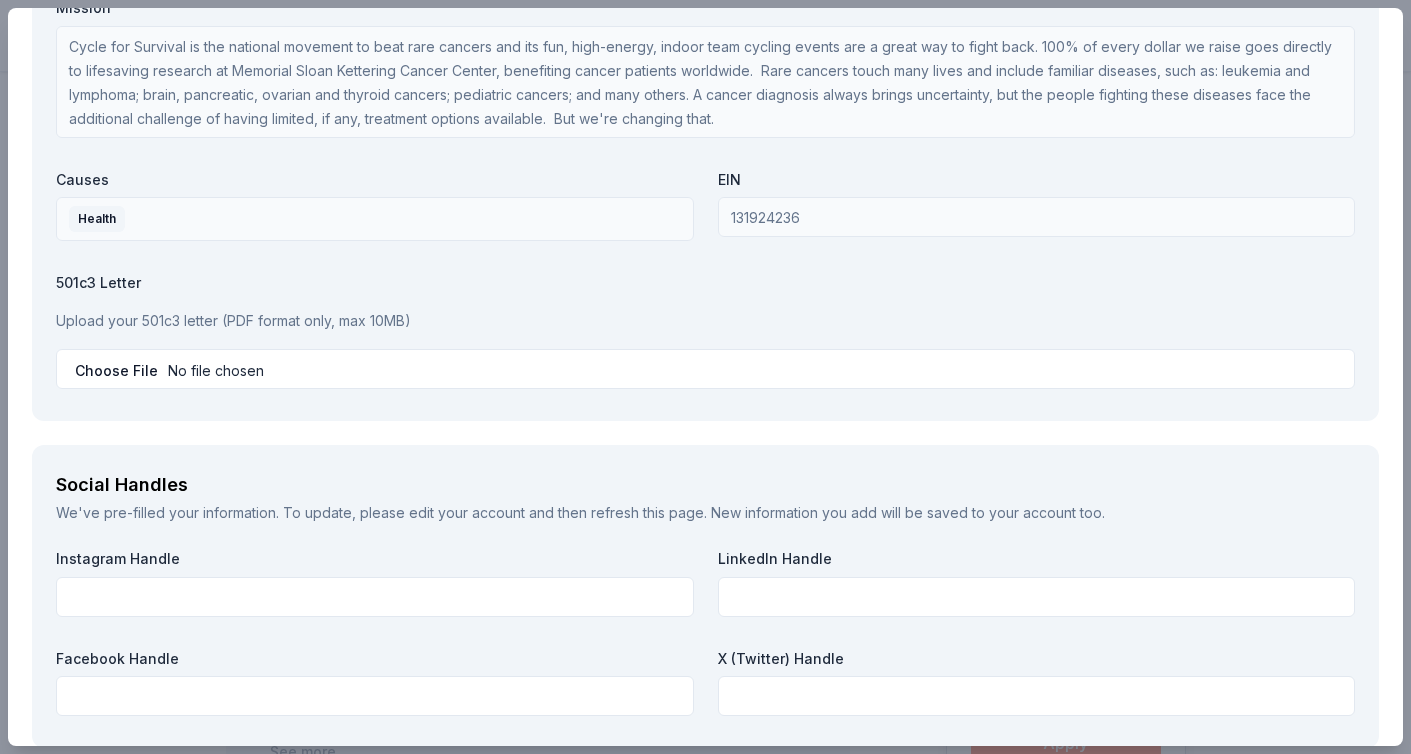 type on "100% of all proceeds raised will go directly to rare cancer research led by Memorial Sloan Kettering Cancer Center. Your dollars will be put to work within six months of the event, funding lifesaving research and innovative treatments that provide hope for patients who need it most.
Since 2007, Cycle for Survival has raised more than $412 million, fueling bold research and supporting countless doctors and scientists in the fight against rare cancers. Your donation will help ensure that more people have access to effective and personalized treatment options." 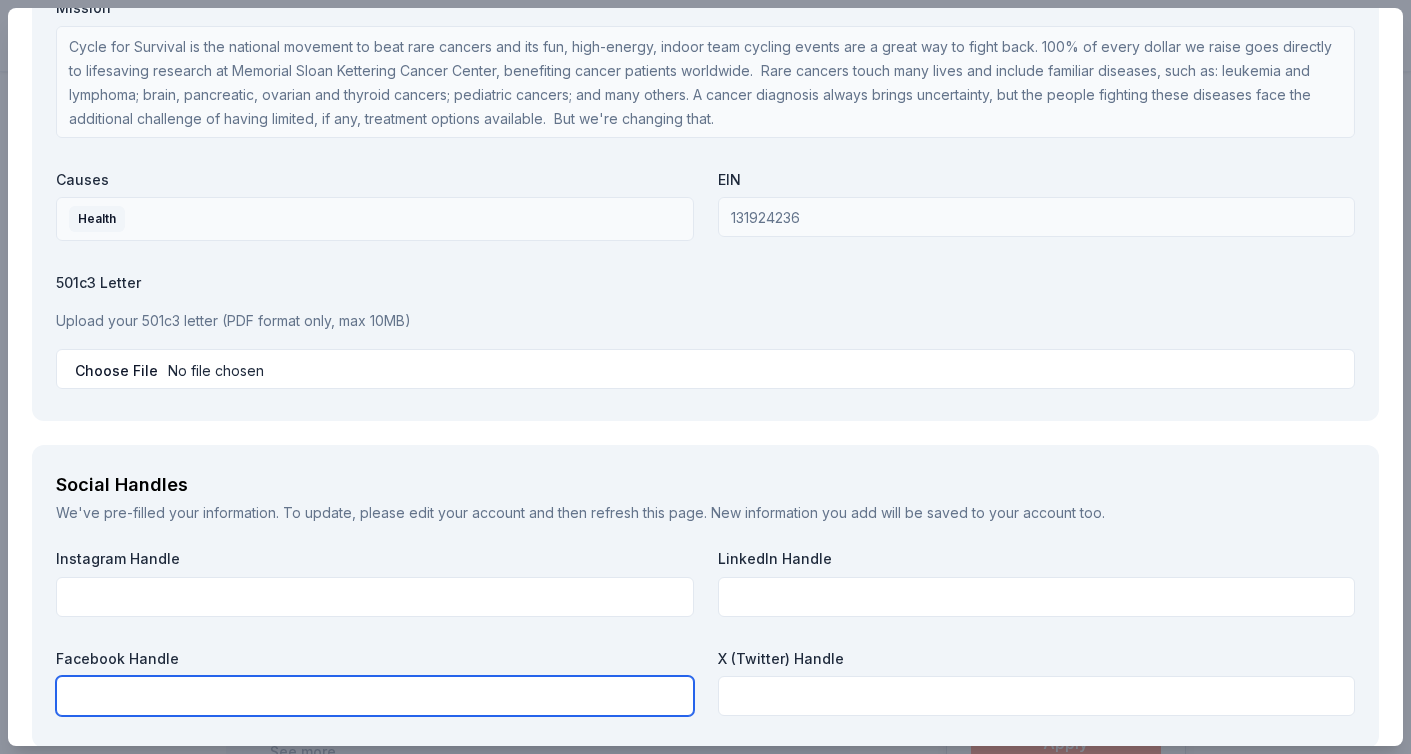 click at bounding box center [375, 696] 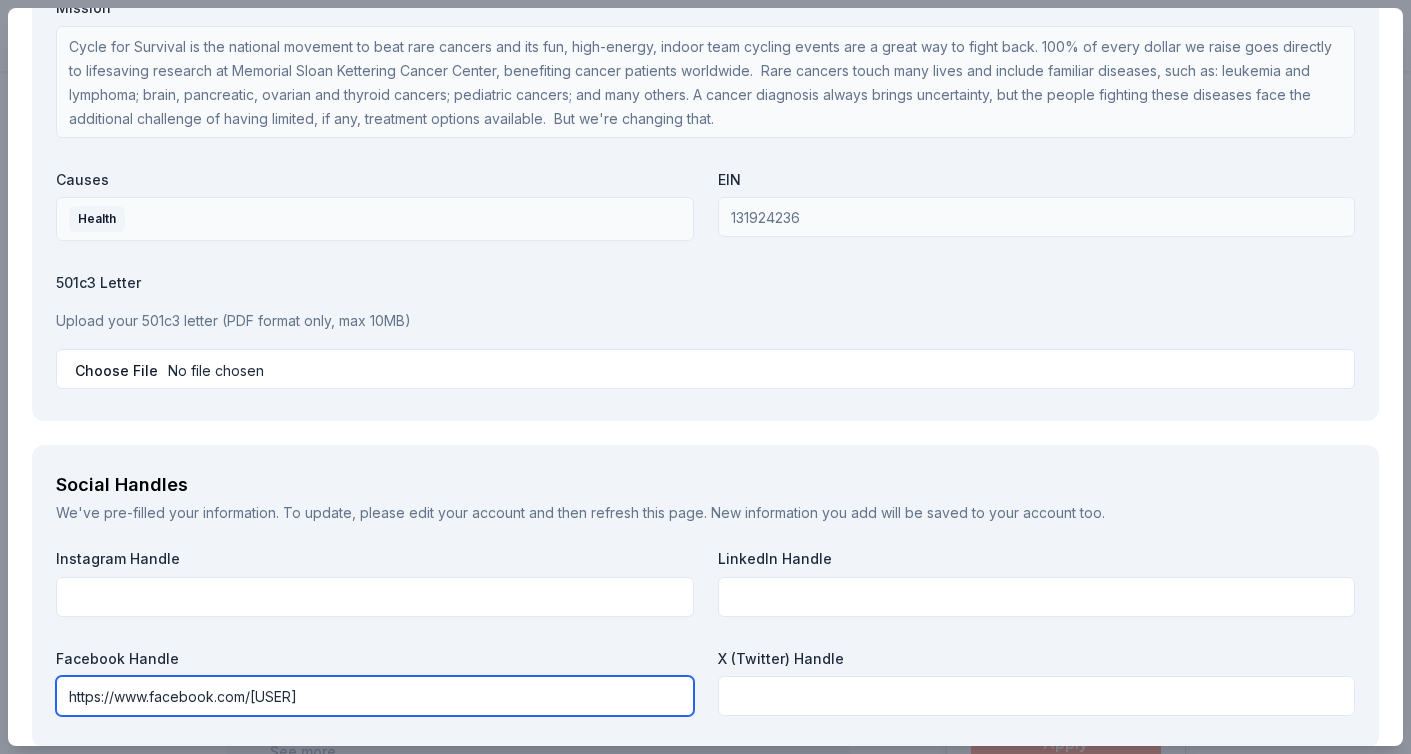 type on "https://www.facebook.com/[USER]" 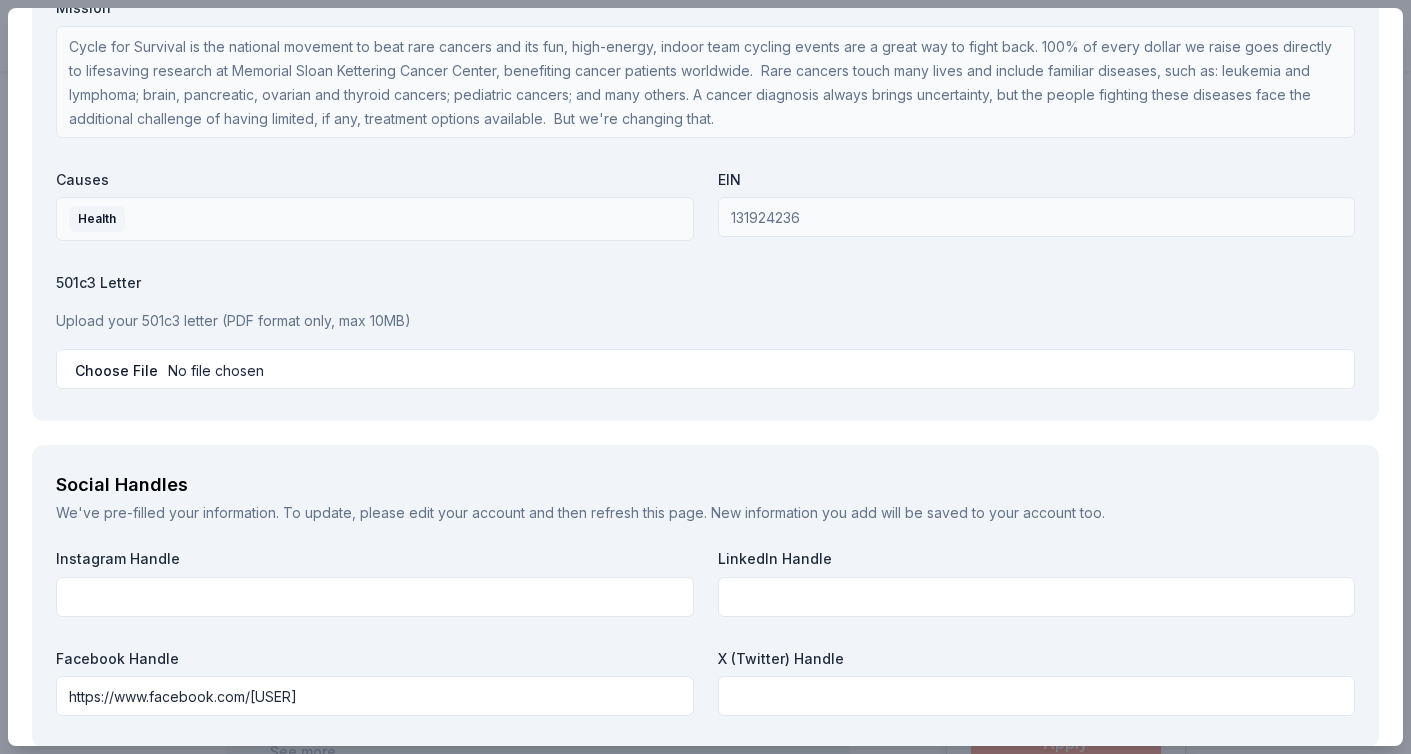 click at bounding box center [705, 369] 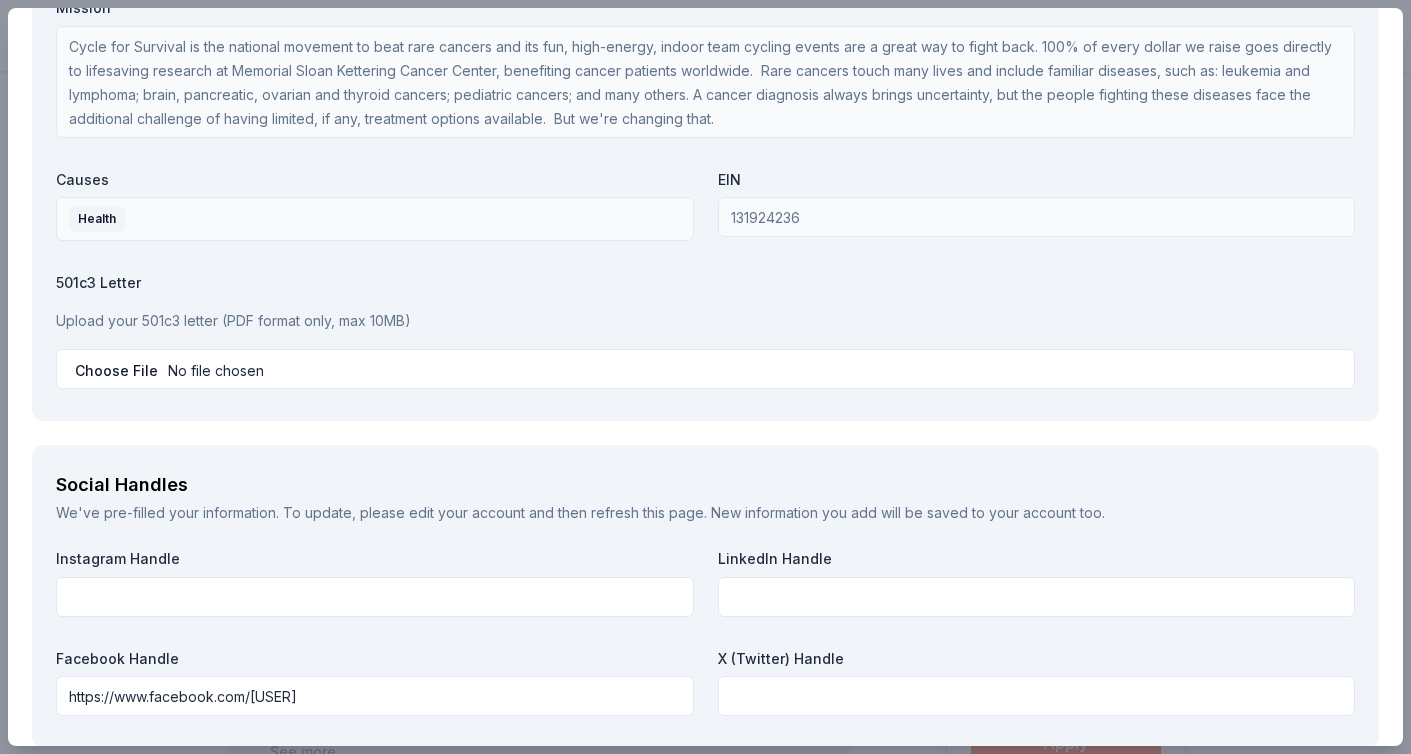 type on "C:\fakepath\Cycle for Survival 501c.pdf" 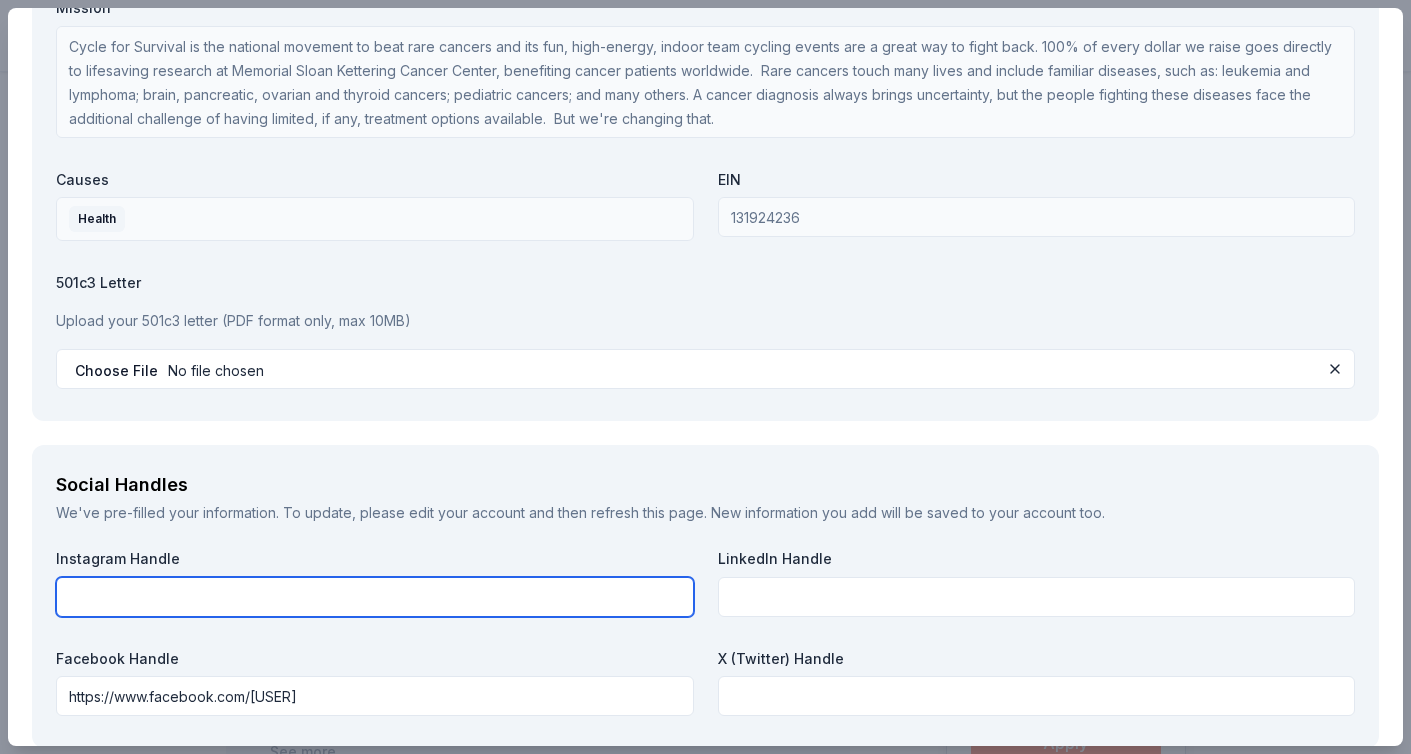 click at bounding box center [375, 597] 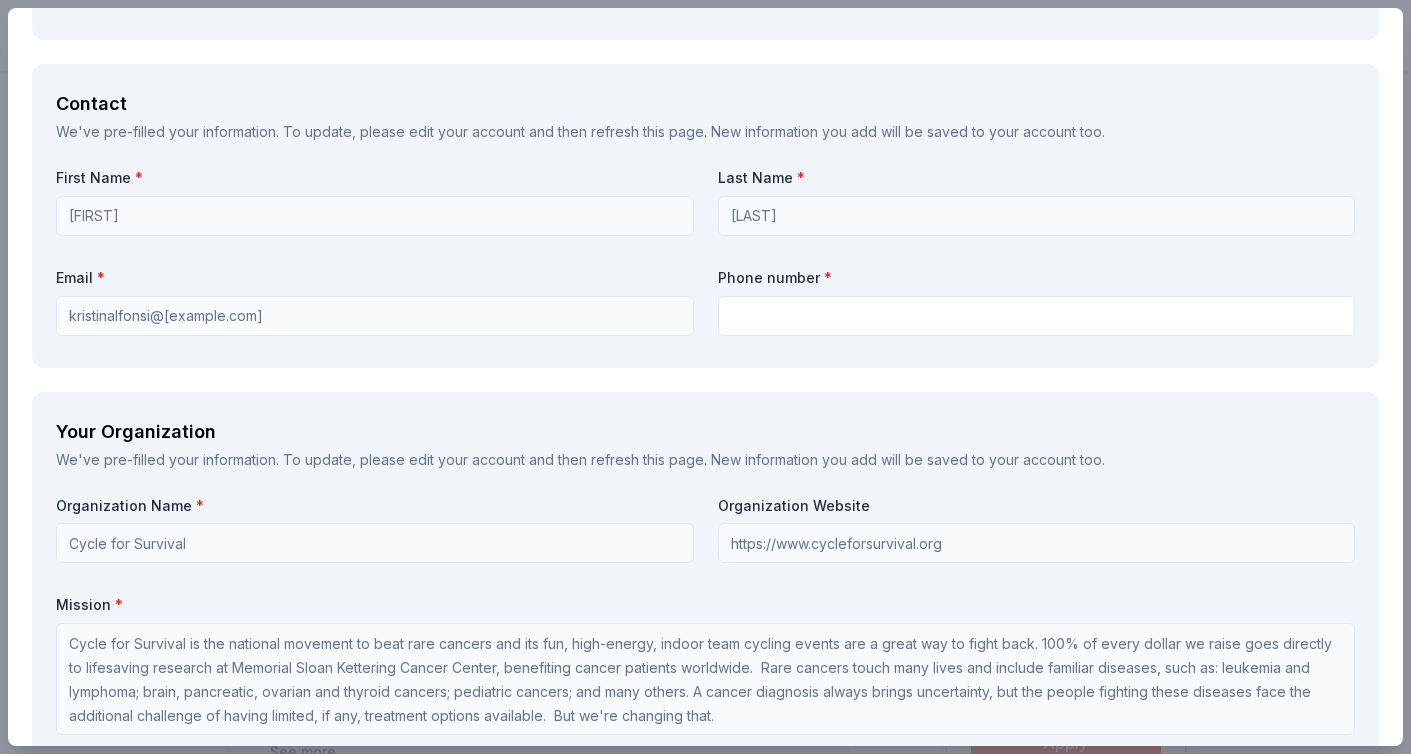 scroll, scrollTop: 1355, scrollLeft: 0, axis: vertical 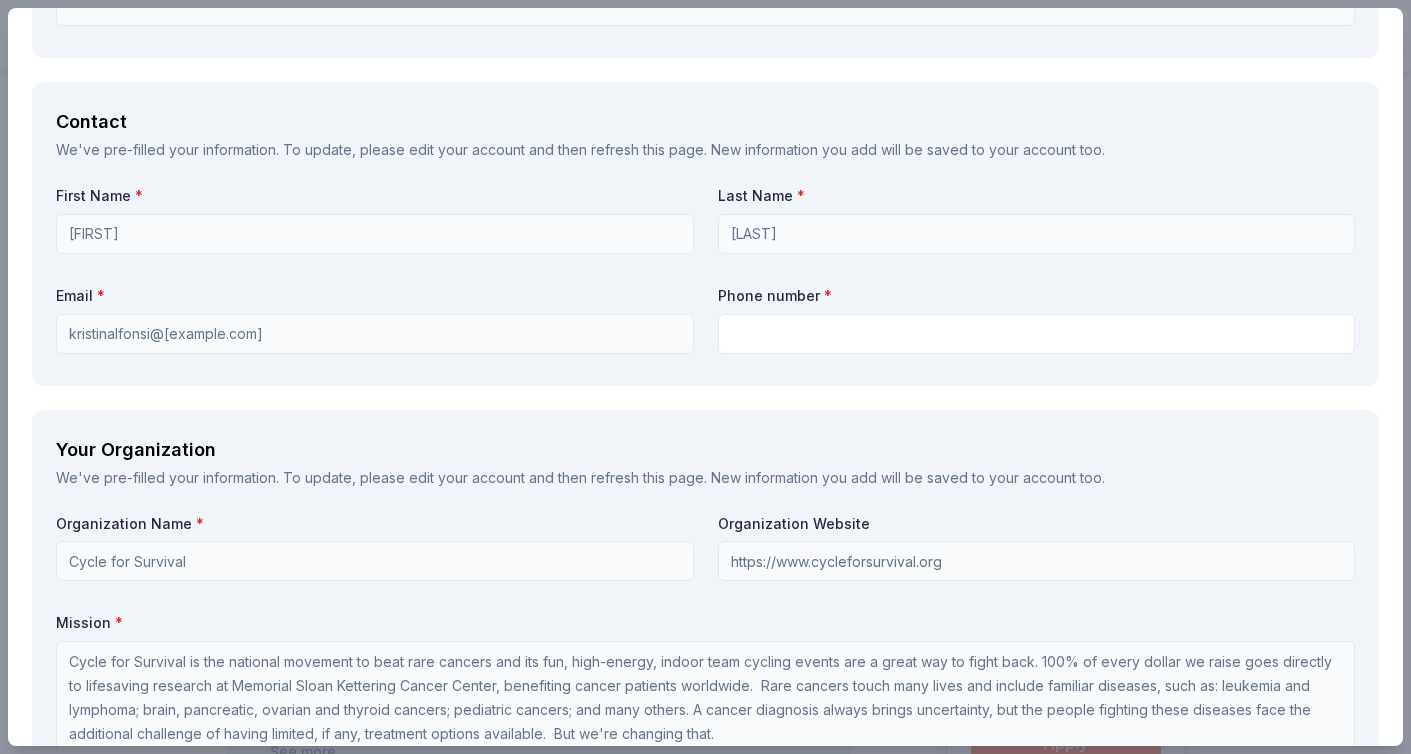 type on "https://www.instagram.com/[USER]" 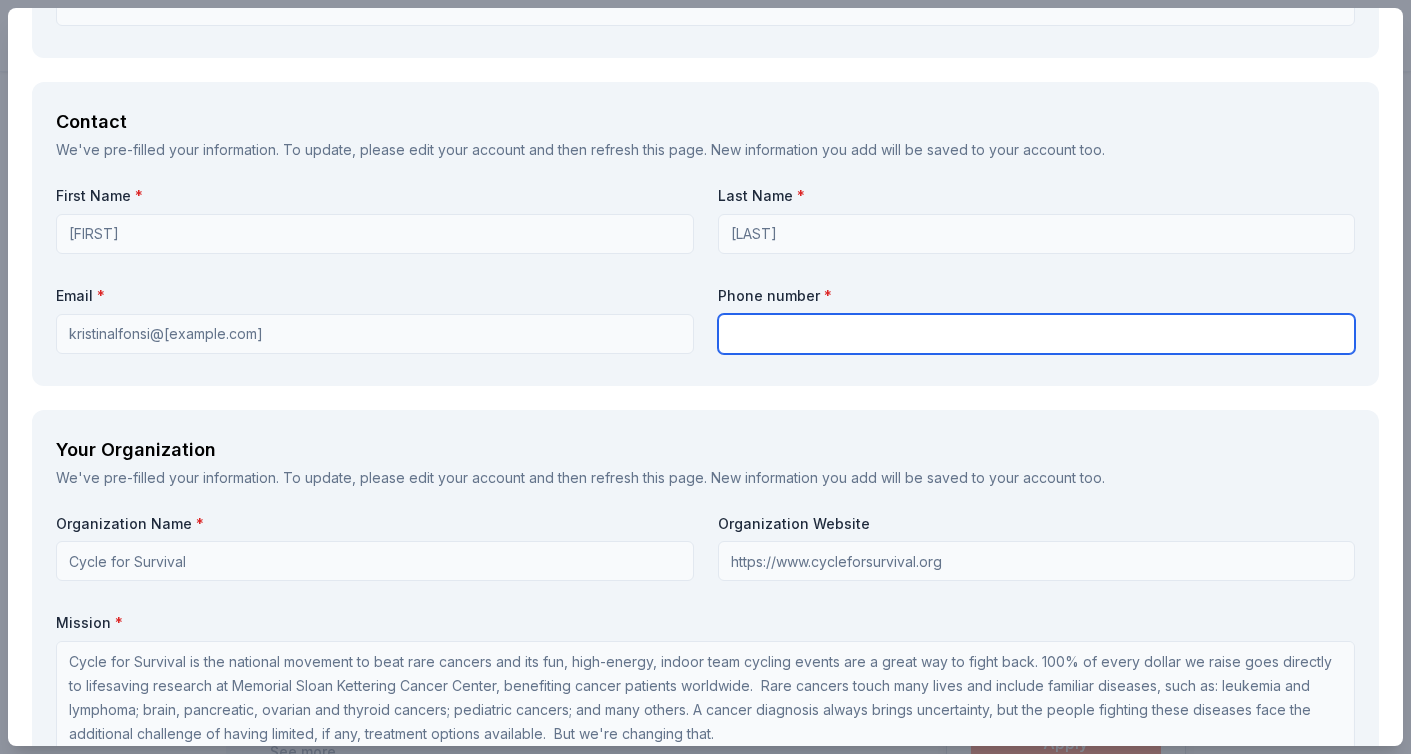 click at bounding box center [1037, 334] 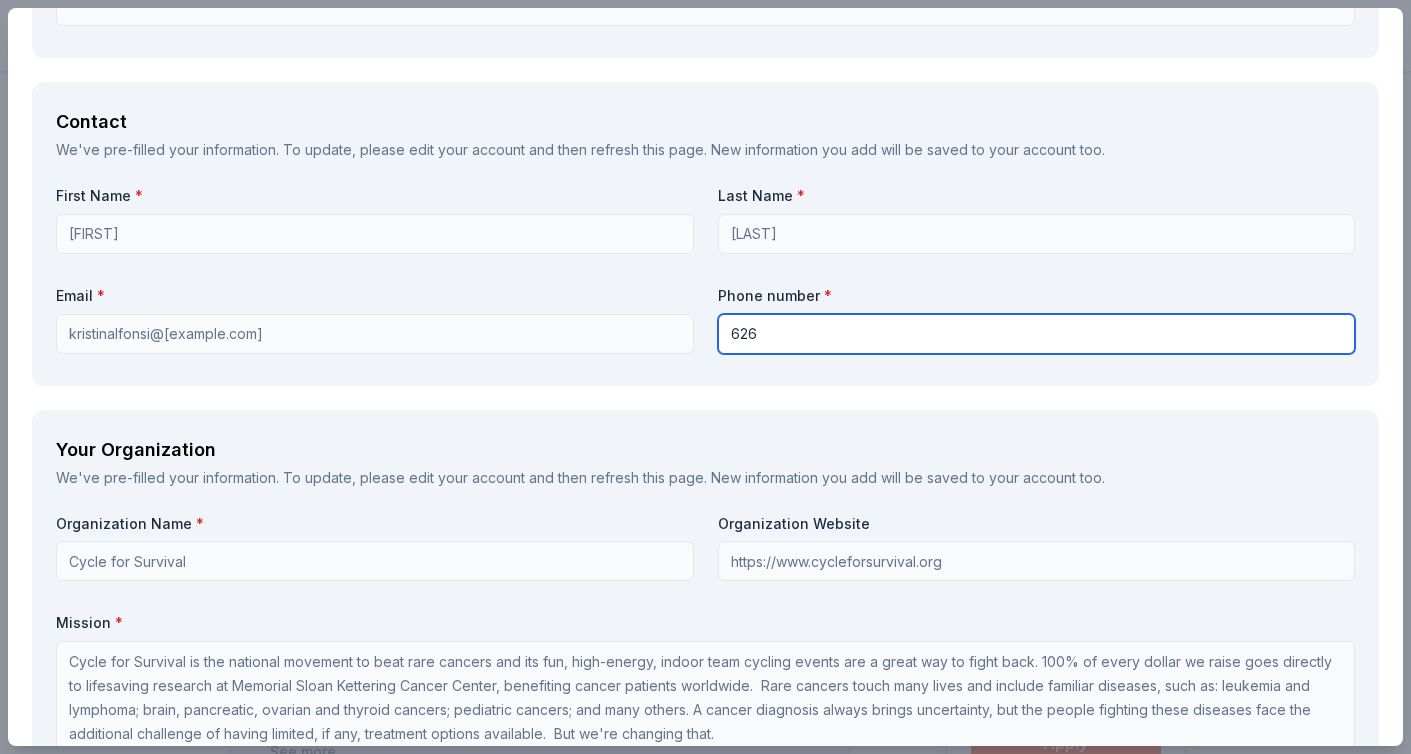 type on "6264" 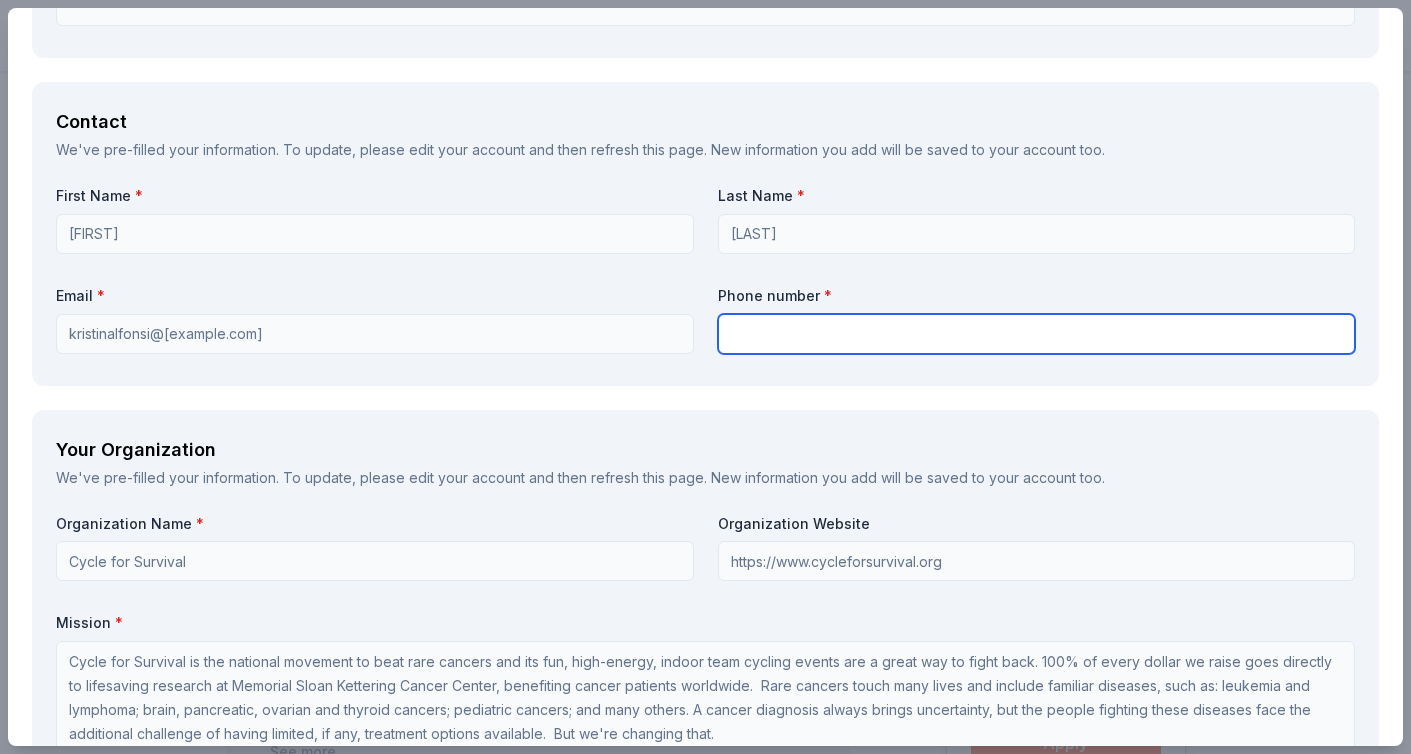 type on "6264875022" 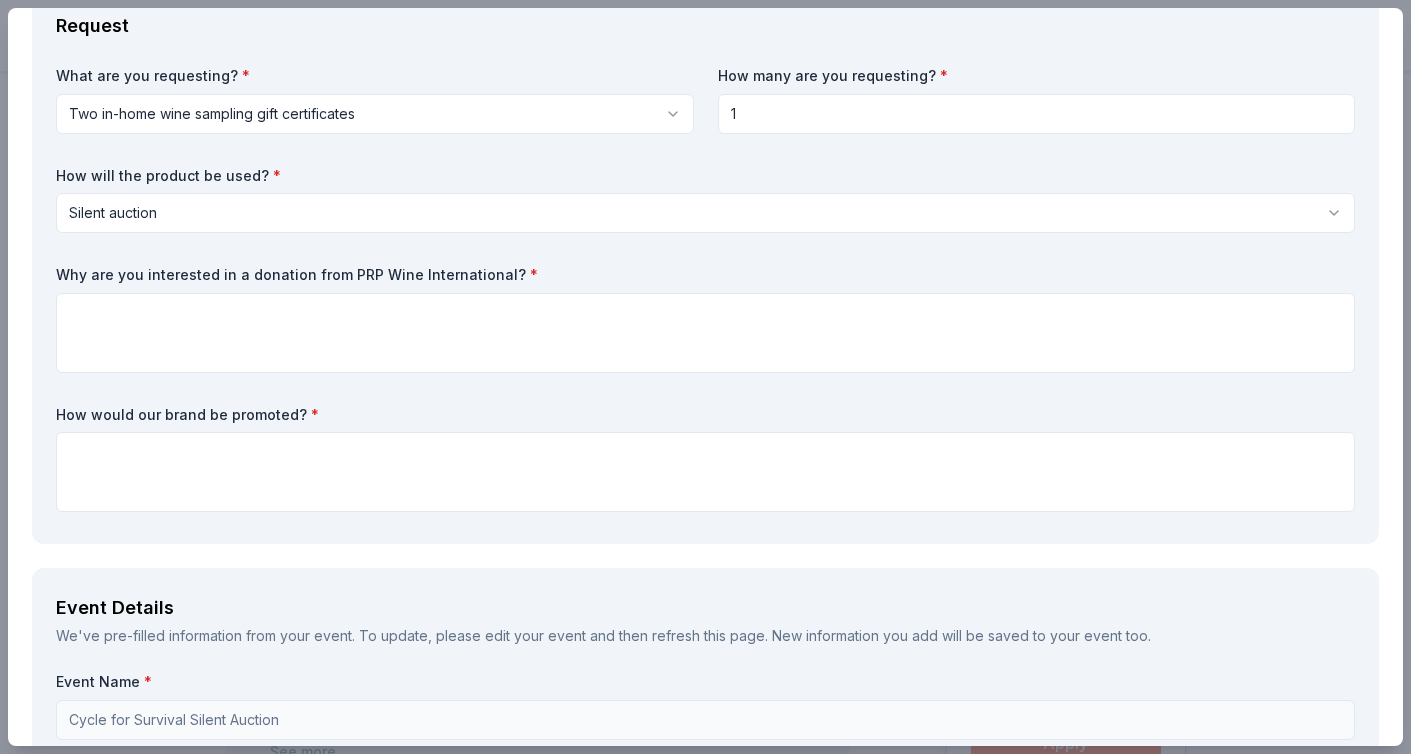 scroll, scrollTop: 128, scrollLeft: 0, axis: vertical 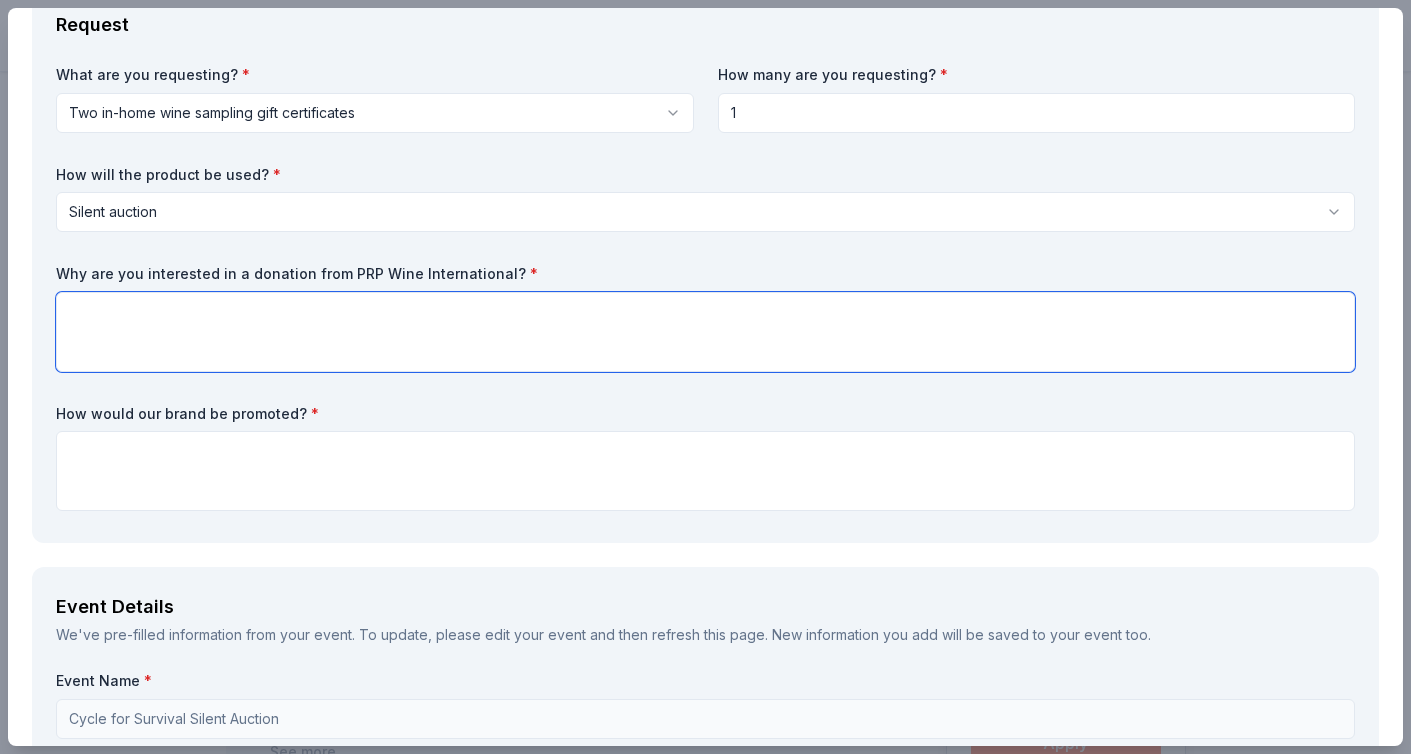 click at bounding box center [705, 332] 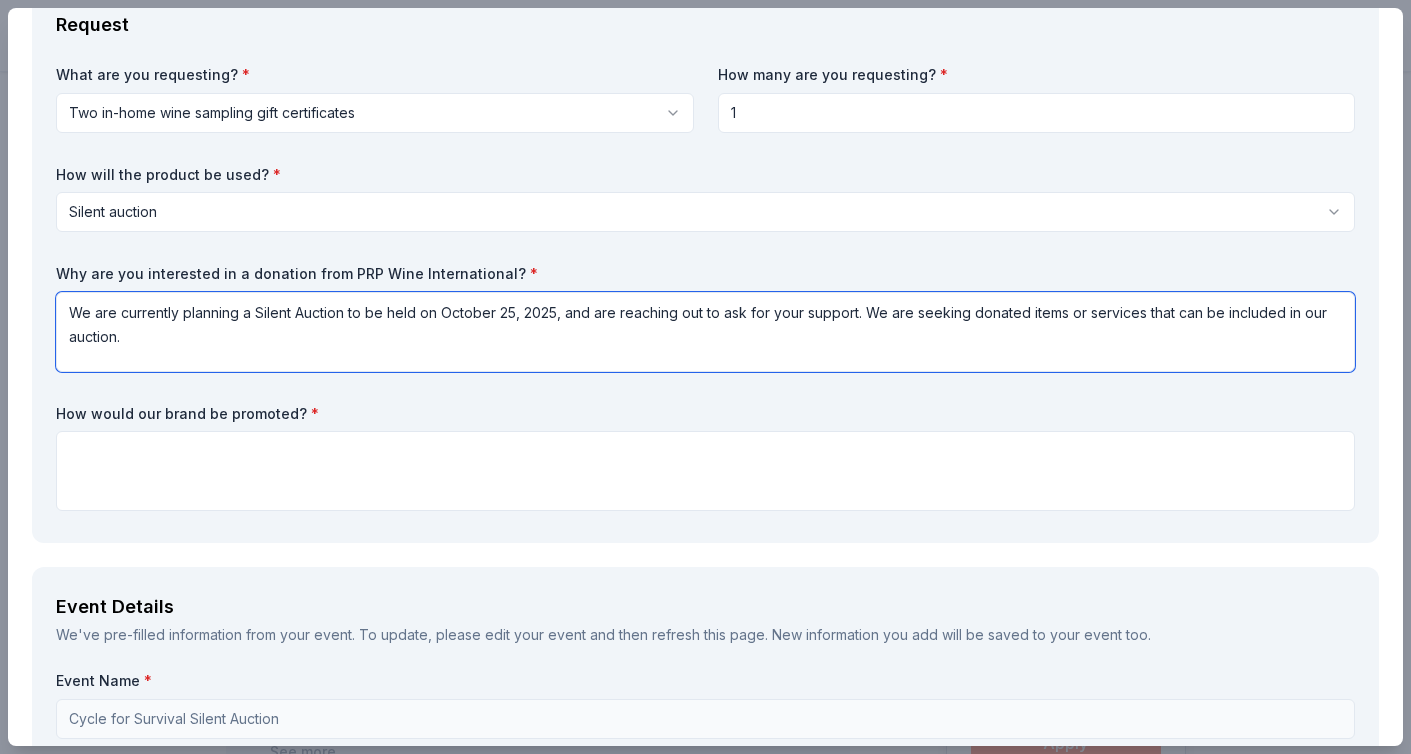 type on "We are currently planning a Silent Auction to be held on October 25, 2025, and are reaching out to ask for your support. We are seeking donated items or services that can be included in our auction." 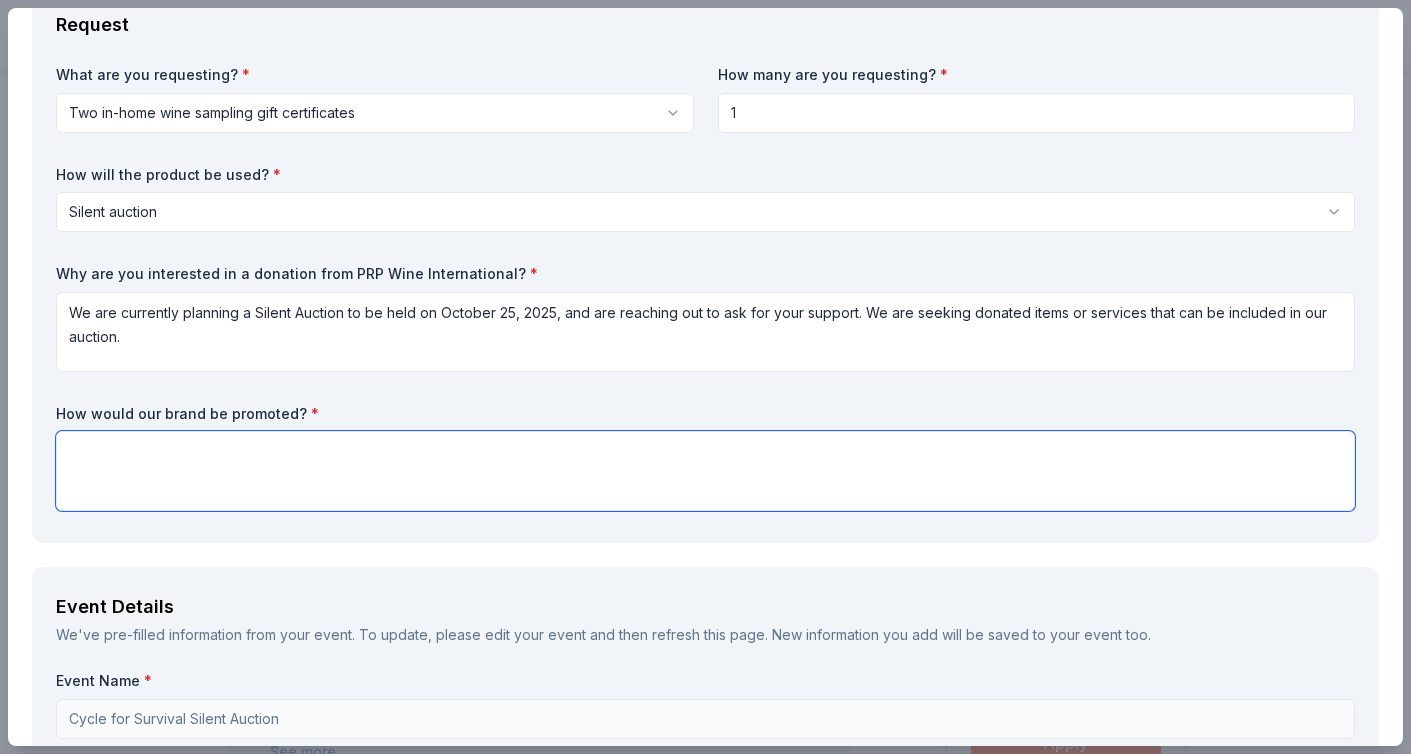 click at bounding box center [705, 471] 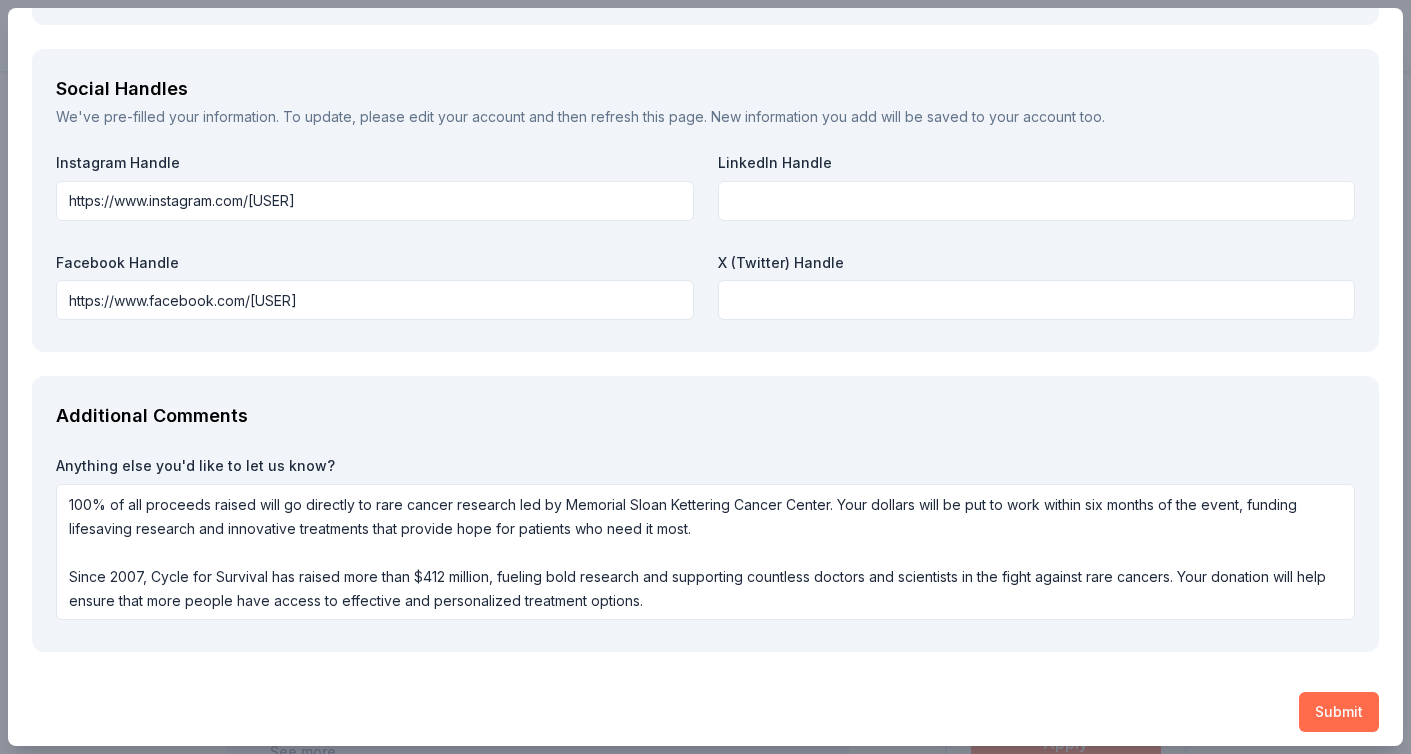 scroll, scrollTop: 2365, scrollLeft: 0, axis: vertical 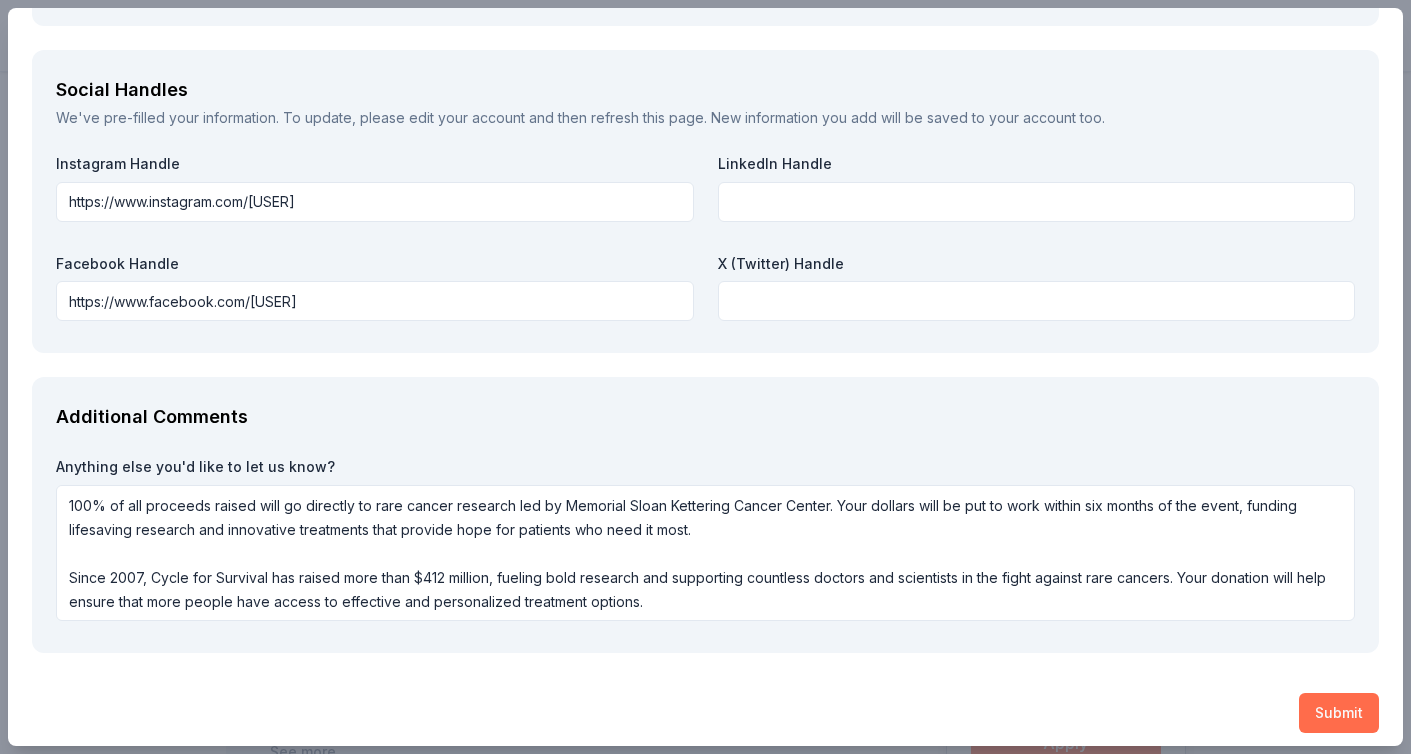 type on "Promotions on Facebook and Instagram" 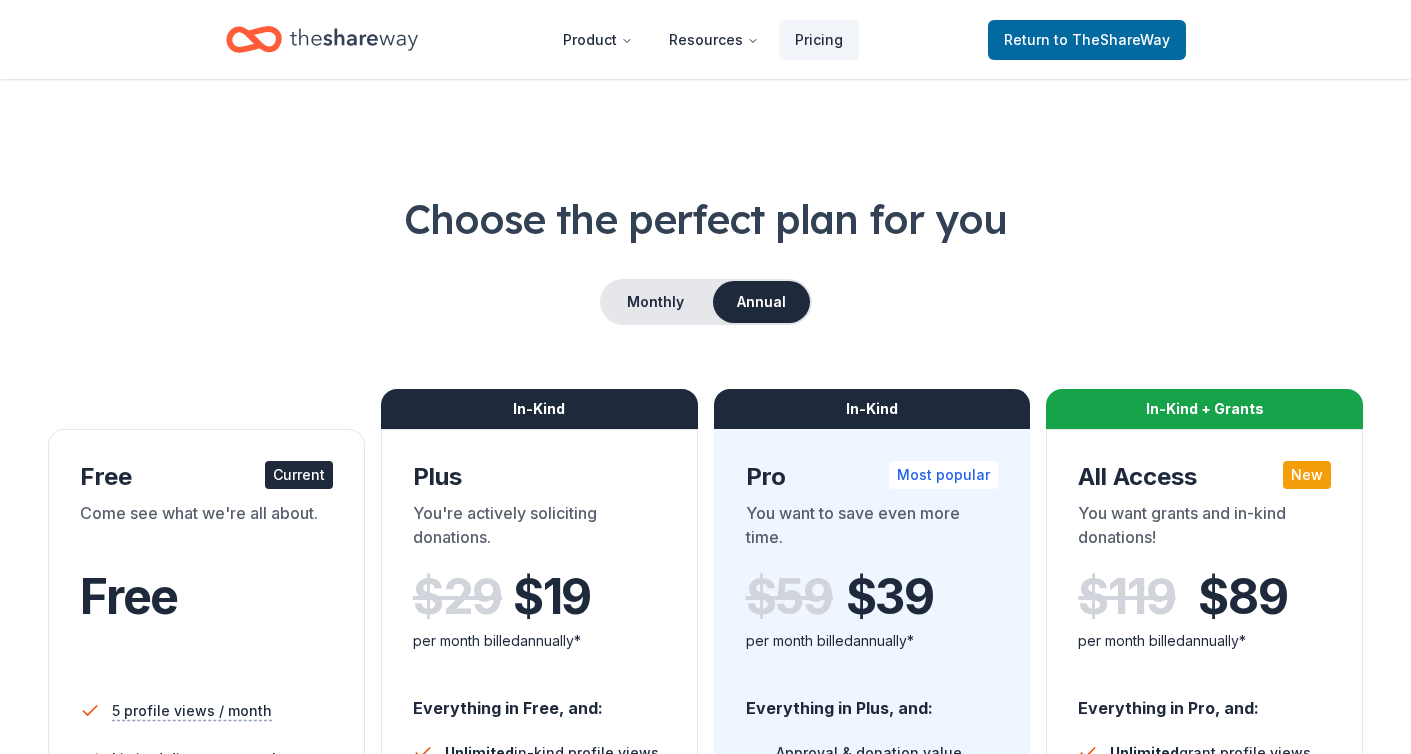 scroll, scrollTop: 0, scrollLeft: 0, axis: both 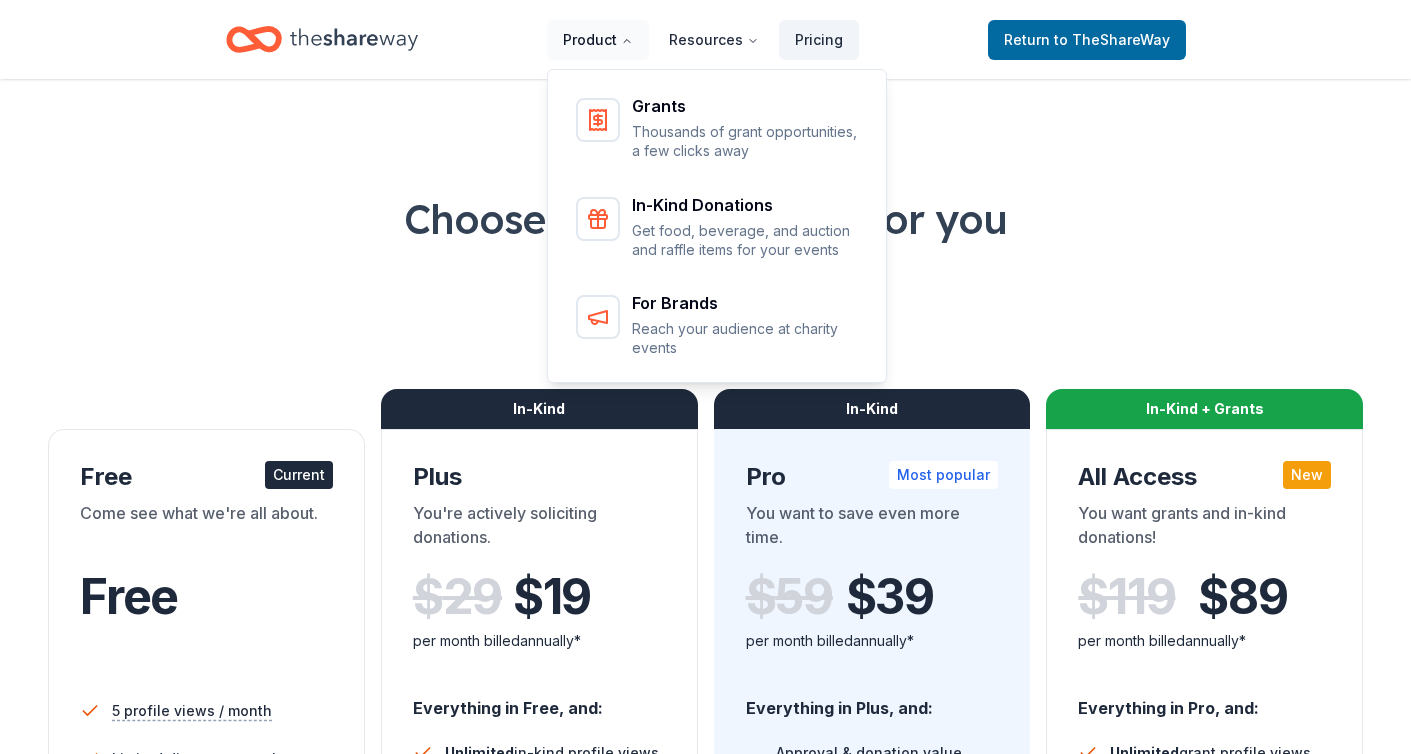 click on "Product" at bounding box center [598, 40] 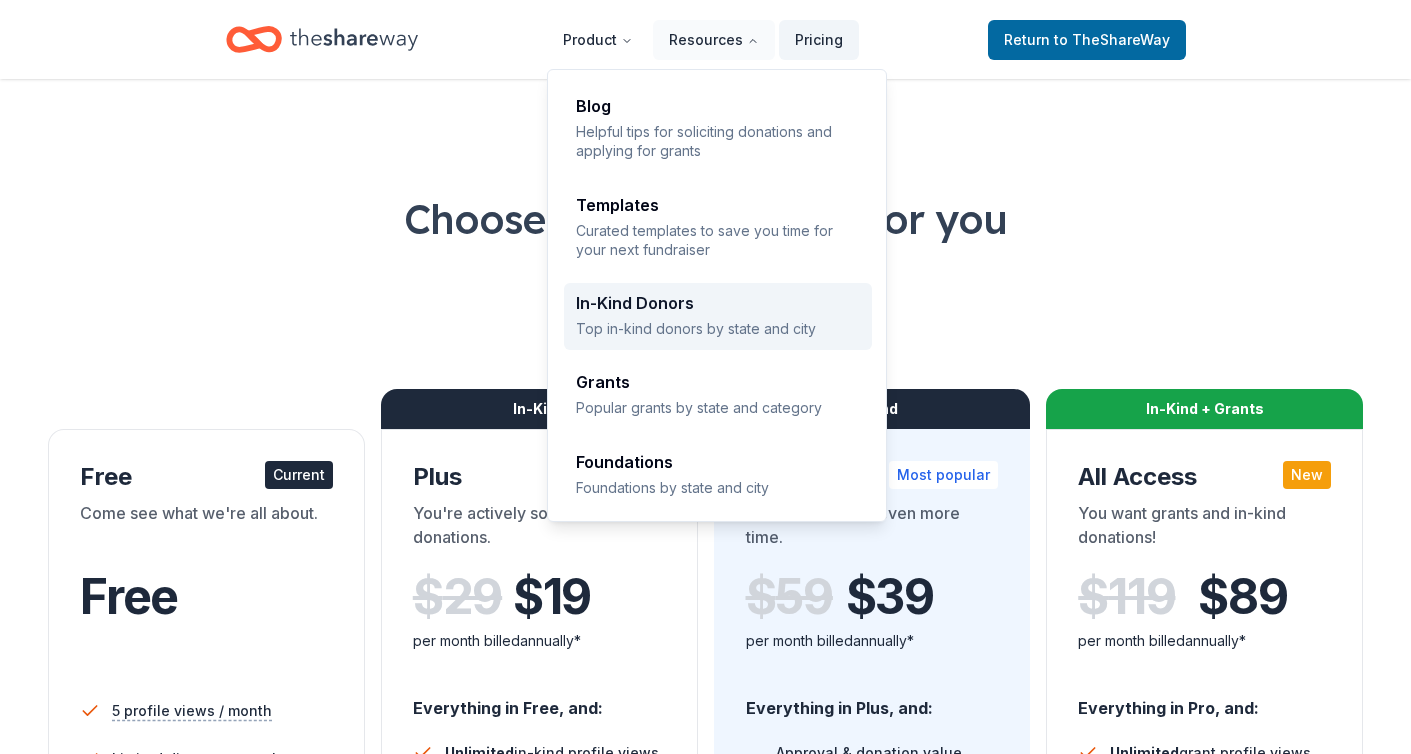click on "In-Kind Donors Top in-kind donors by state and city" at bounding box center [718, 316] 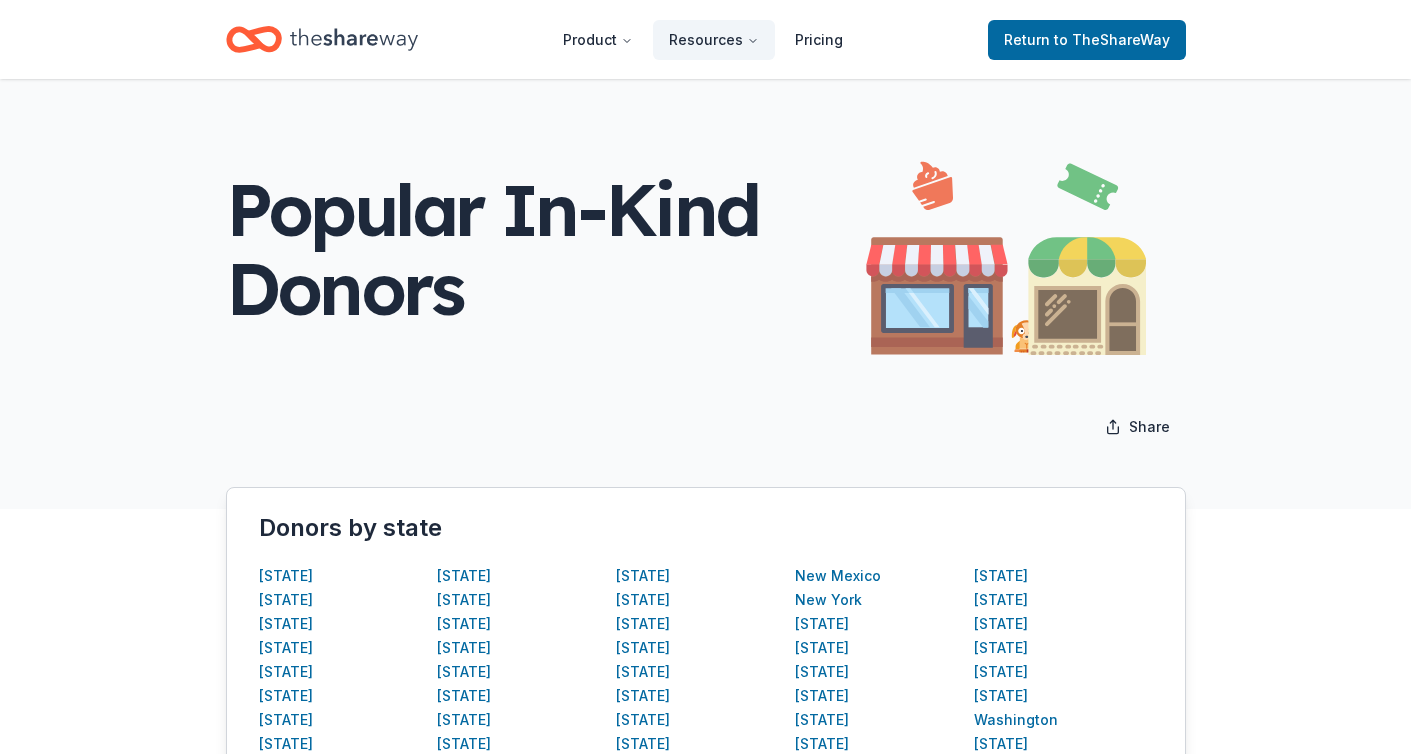 scroll, scrollTop: 0, scrollLeft: 0, axis: both 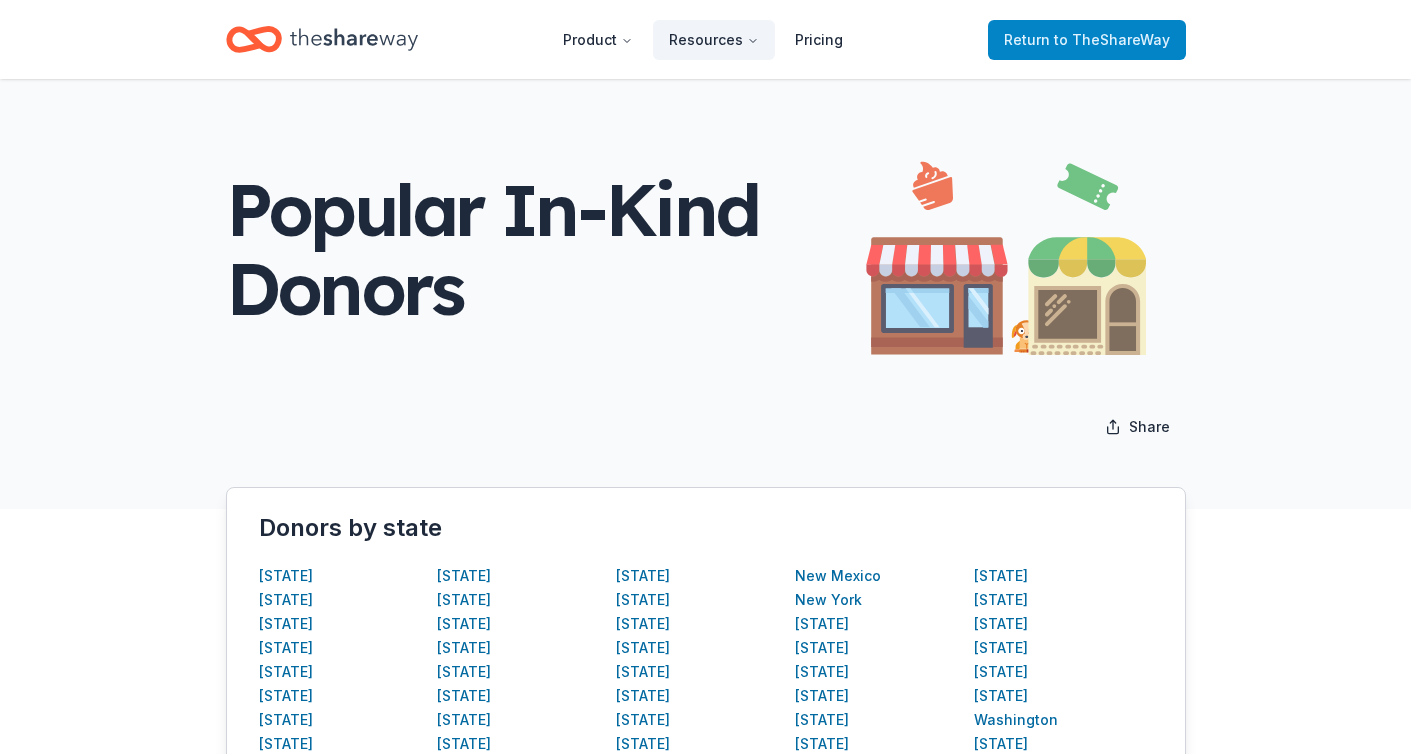 click on "Return to TheShareWay" at bounding box center [1087, 40] 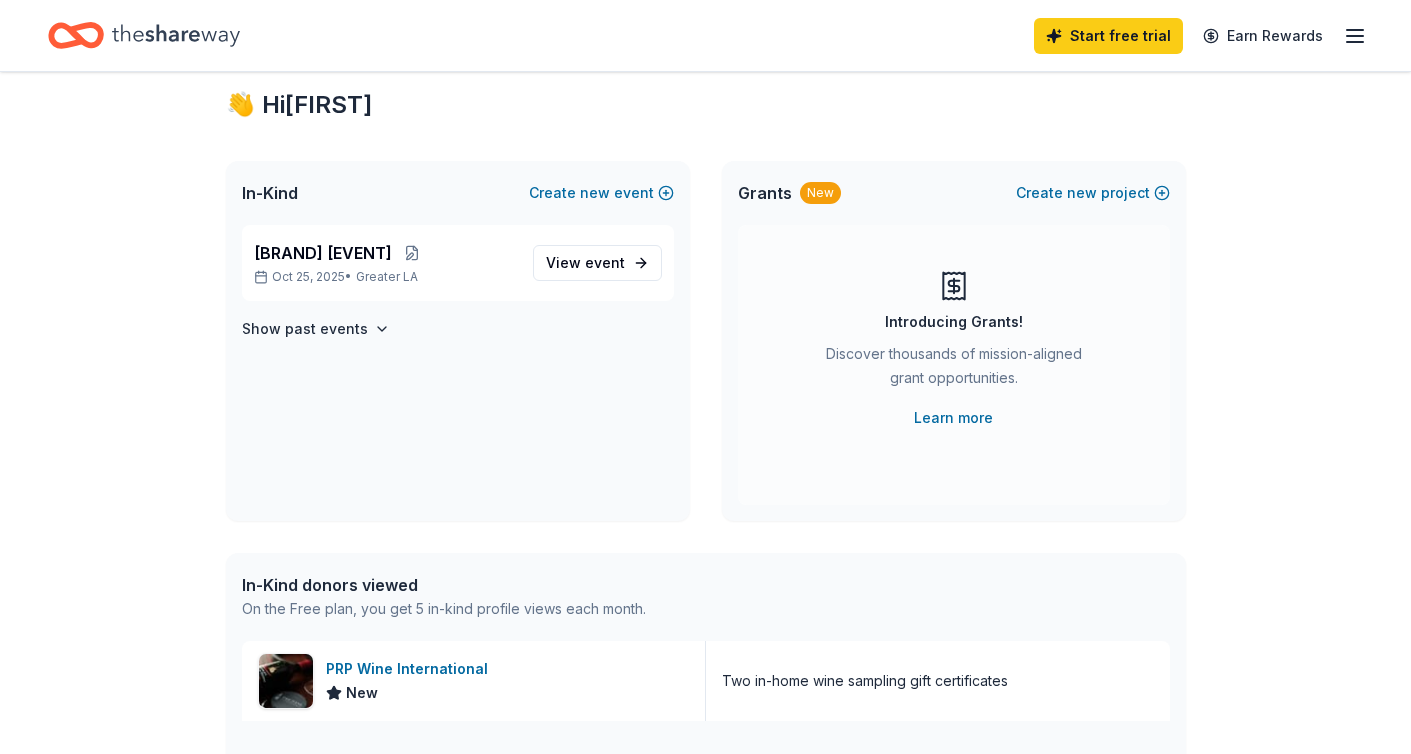 scroll, scrollTop: 5, scrollLeft: 0, axis: vertical 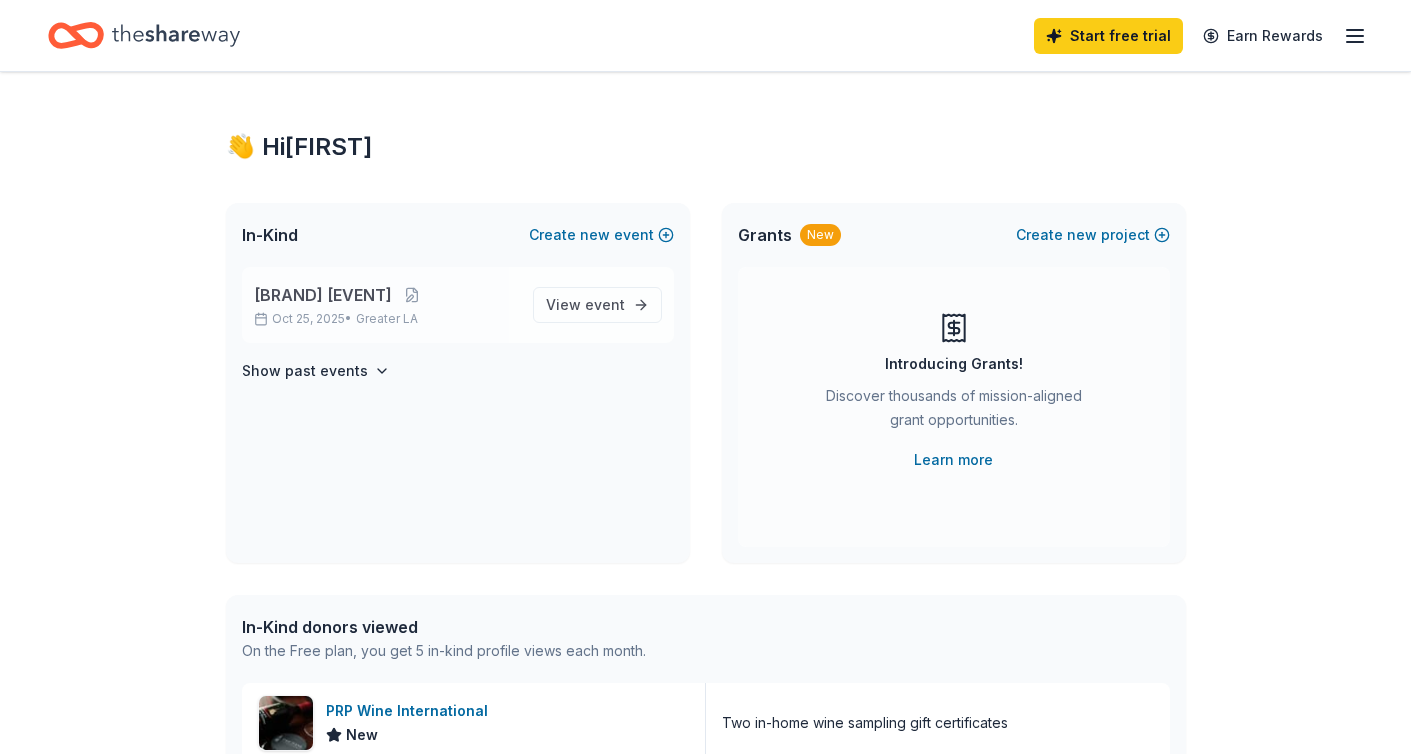 click on "Oct 25, 2025  •  Greater LA" at bounding box center [385, 319] 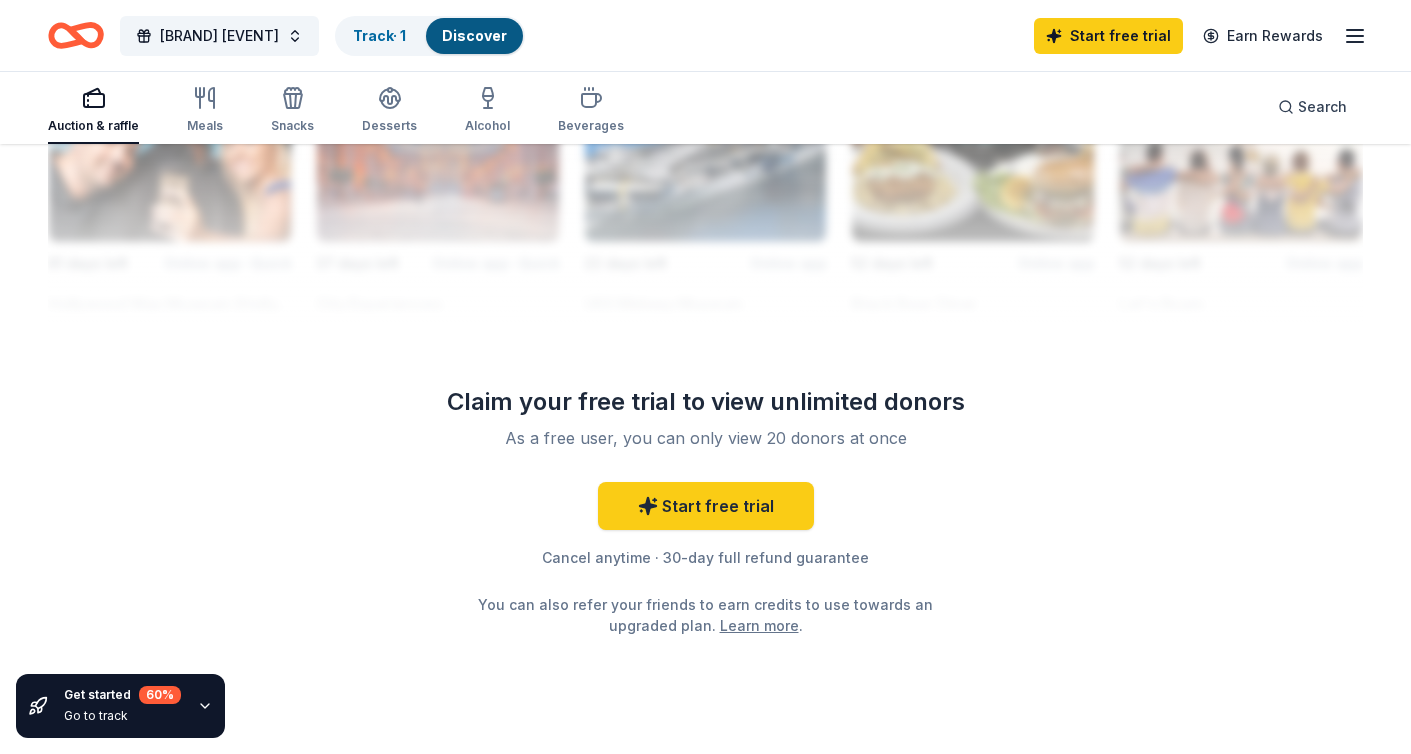 scroll, scrollTop: 1891, scrollLeft: 0, axis: vertical 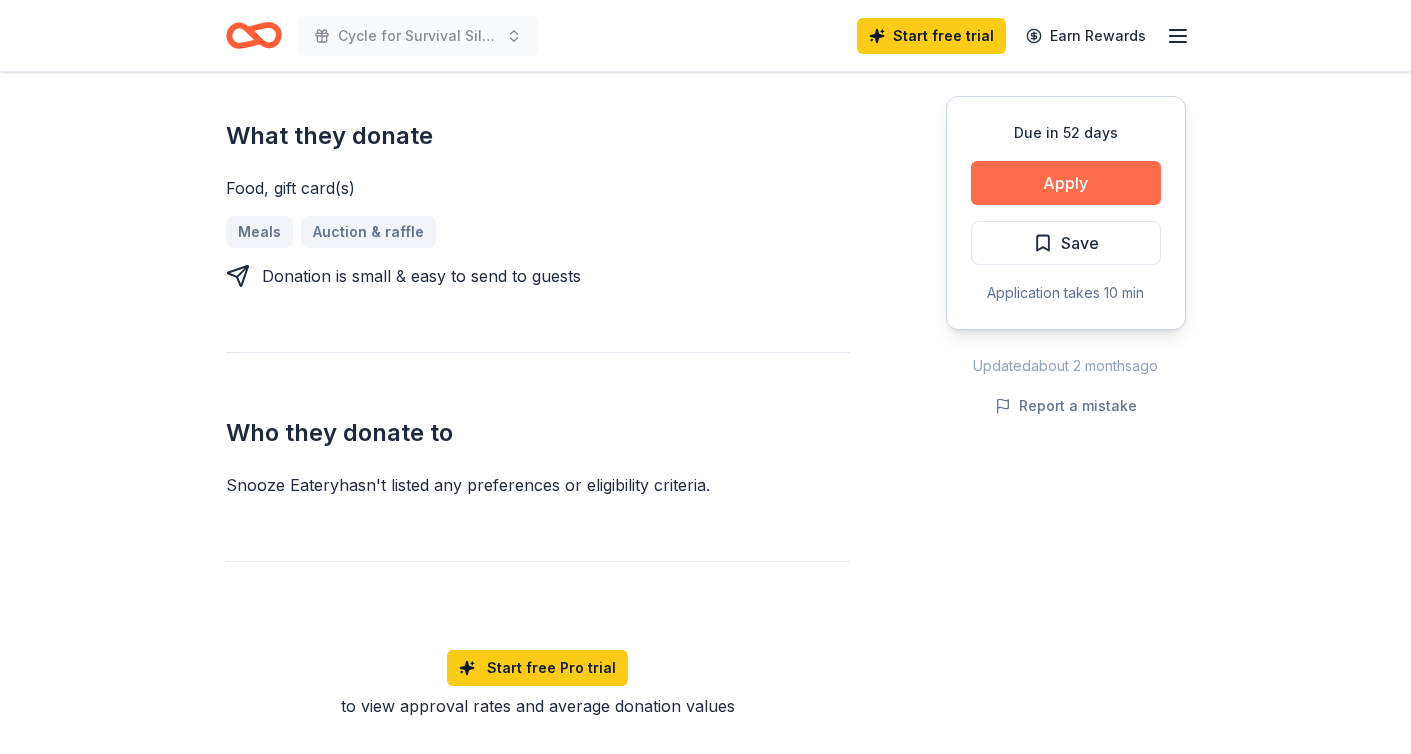 click on "Apply" at bounding box center (1066, 183) 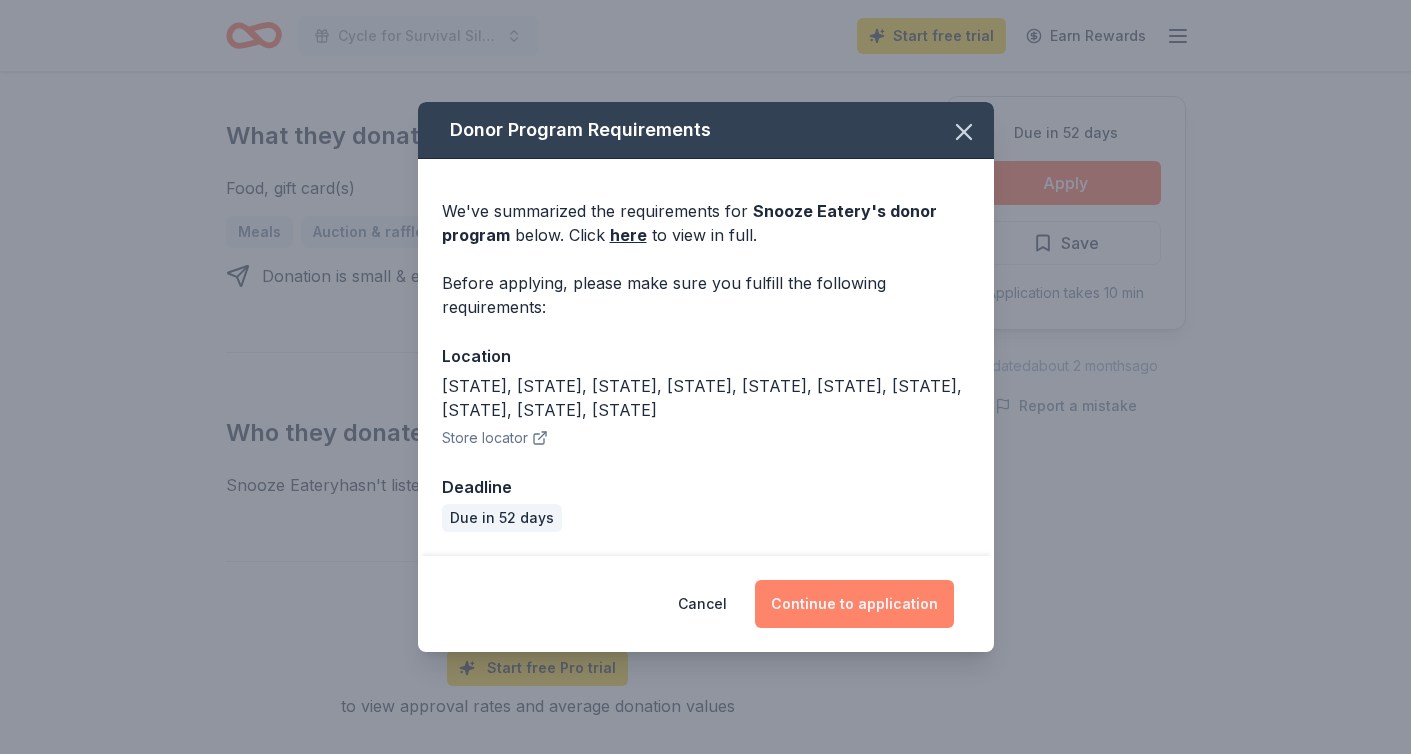 click on "Continue to application" at bounding box center (854, 604) 